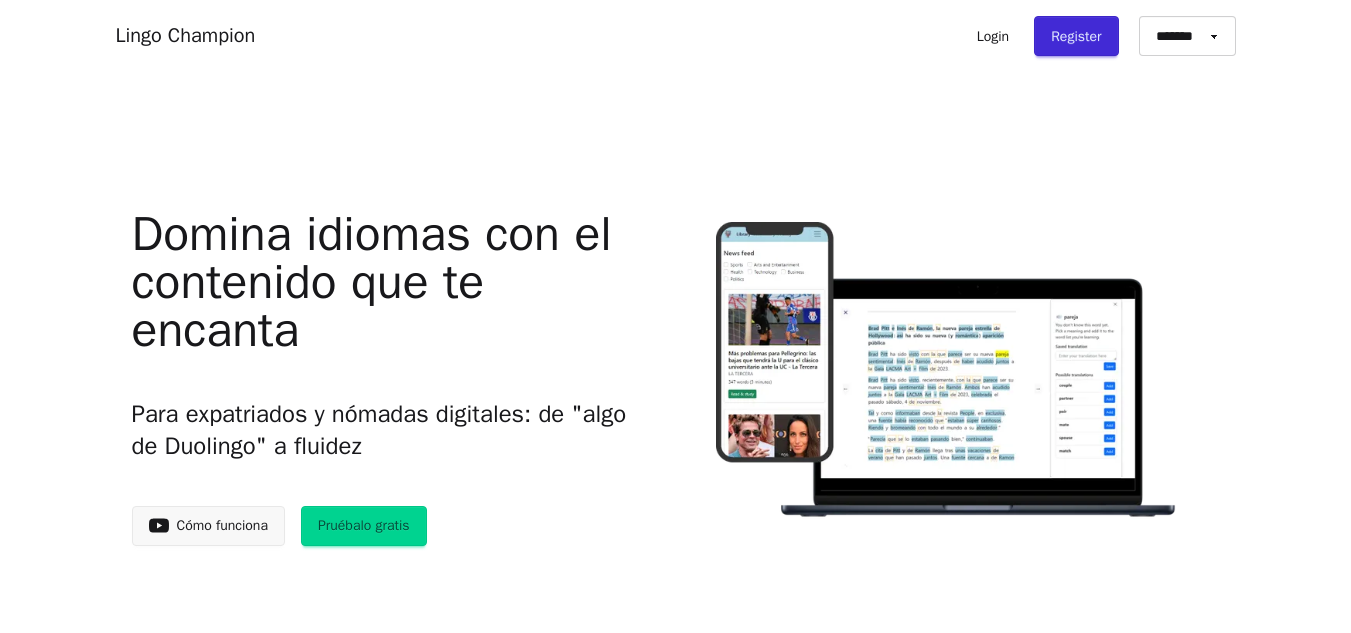 scroll, scrollTop: 0, scrollLeft: 0, axis: both 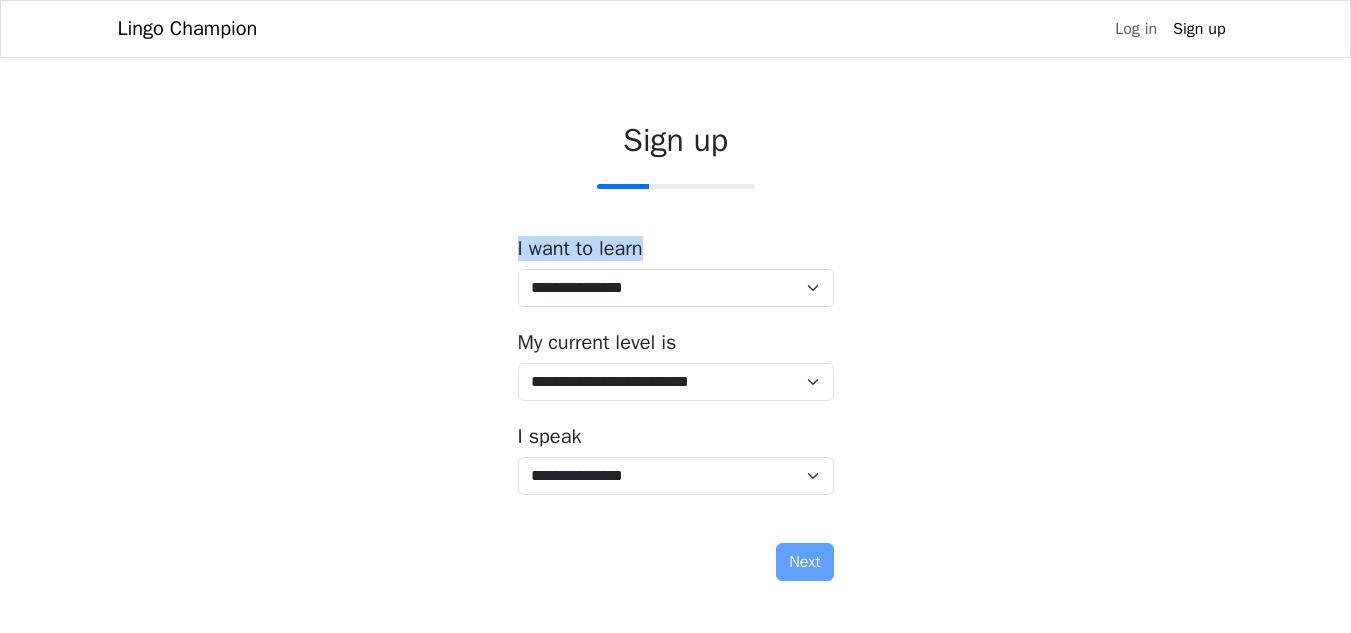 click on "**********" at bounding box center (676, 272) 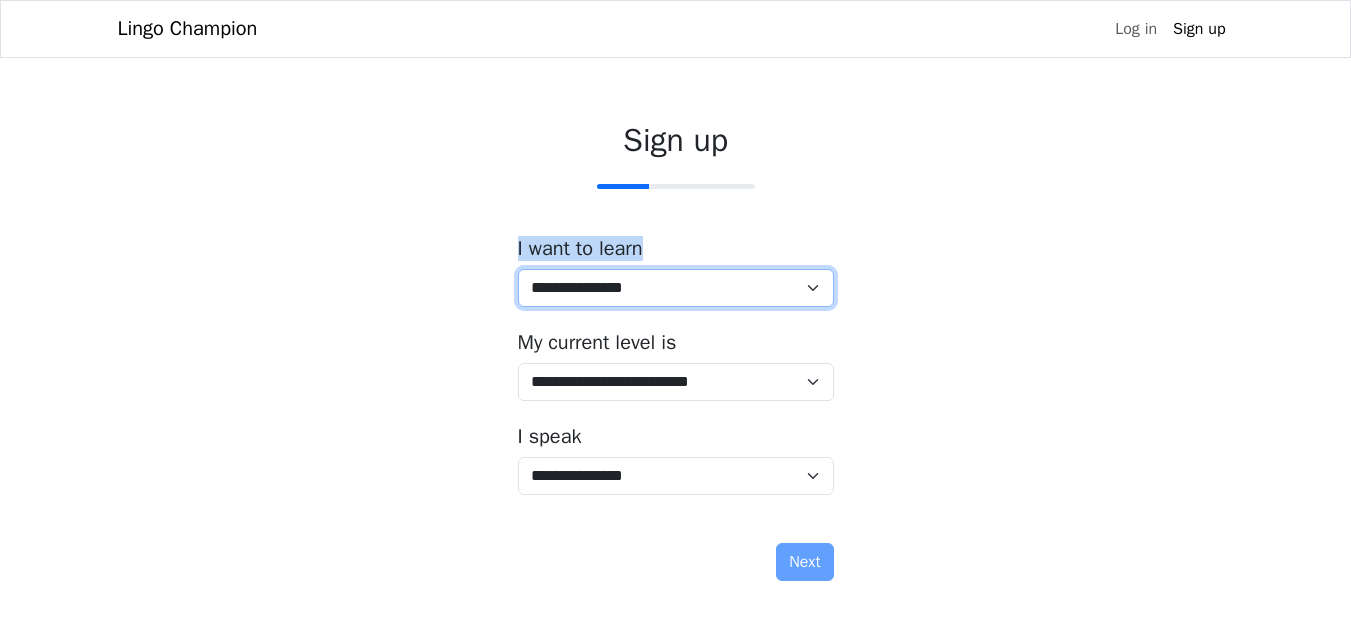 click on "**********" at bounding box center [676, 288] 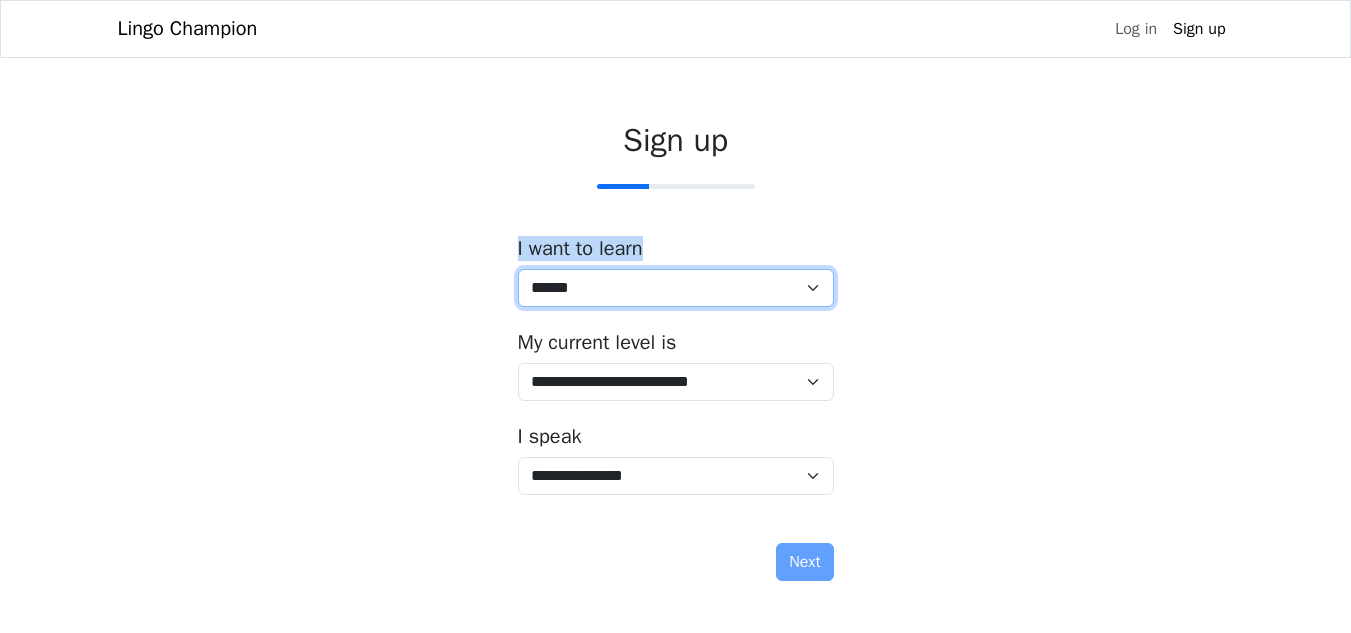 click on "**********" at bounding box center [676, 288] 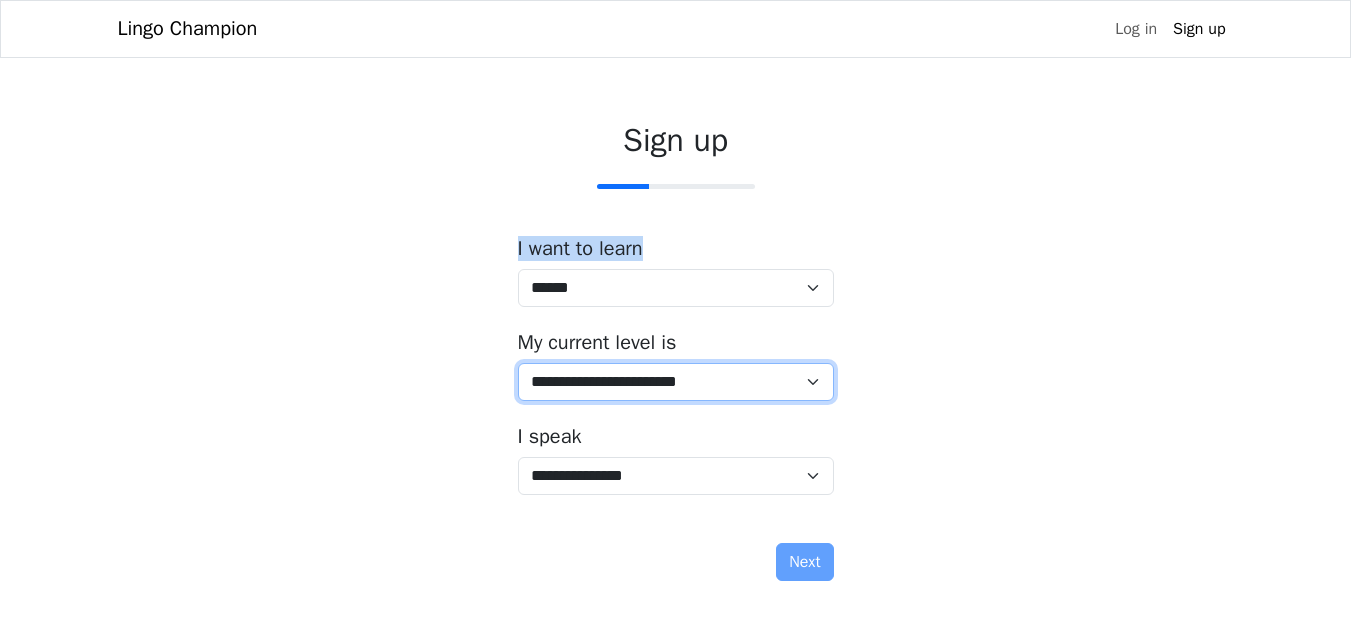 click on "**********" at bounding box center [676, 382] 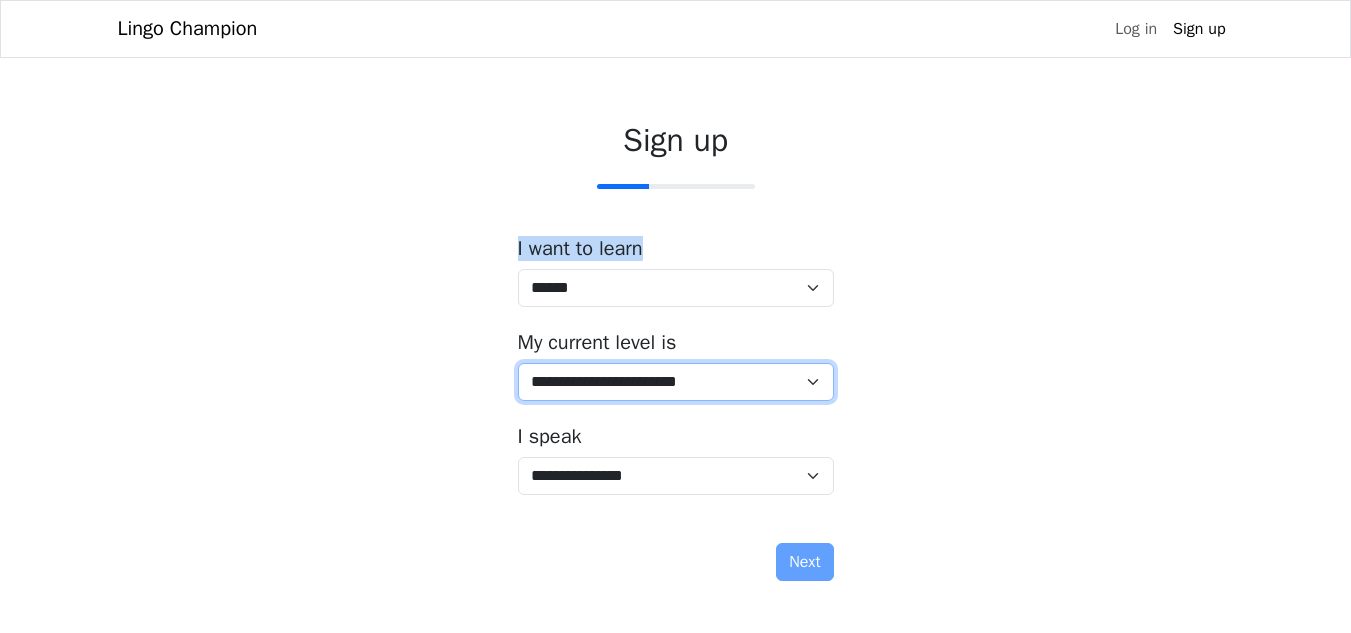 select on "*" 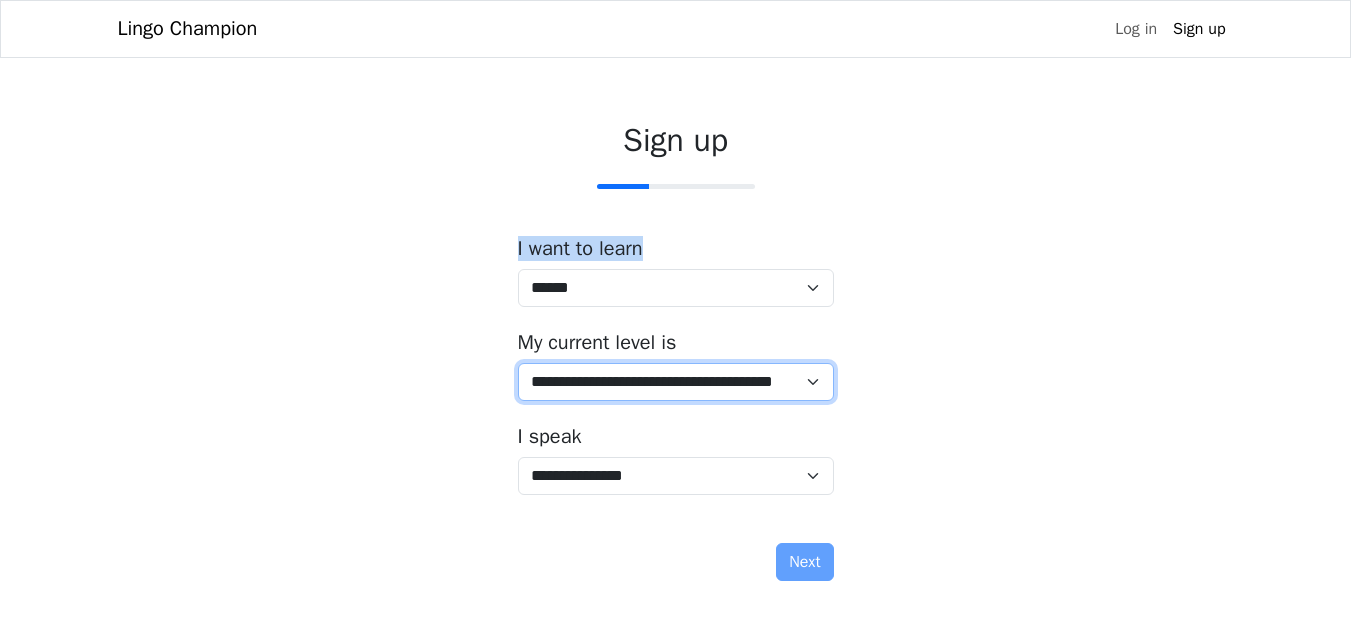 click on "**********" at bounding box center (676, 382) 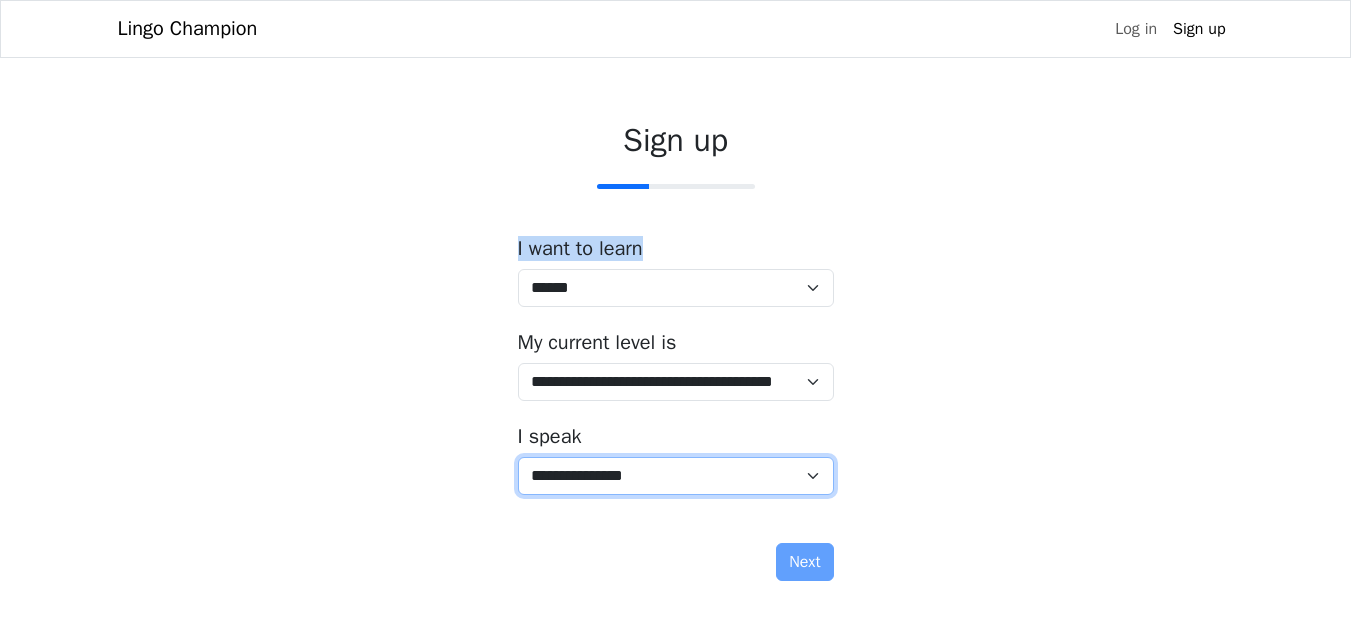 click on "**********" at bounding box center (676, 476) 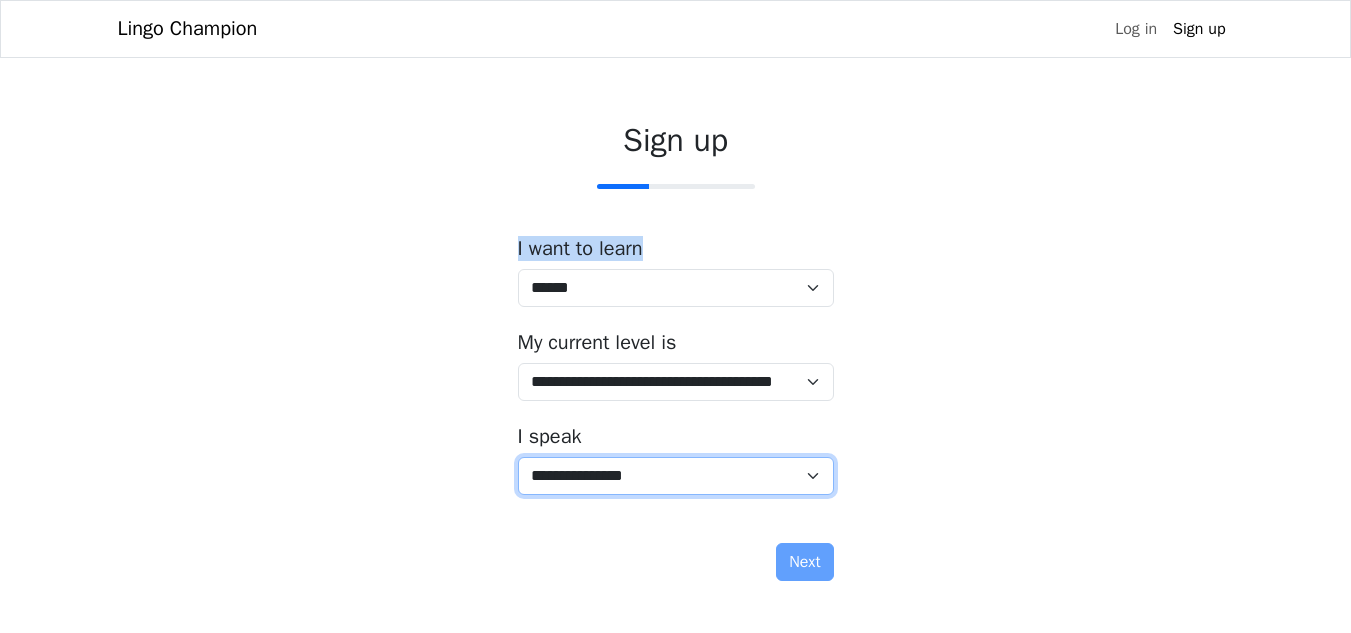 select on "**" 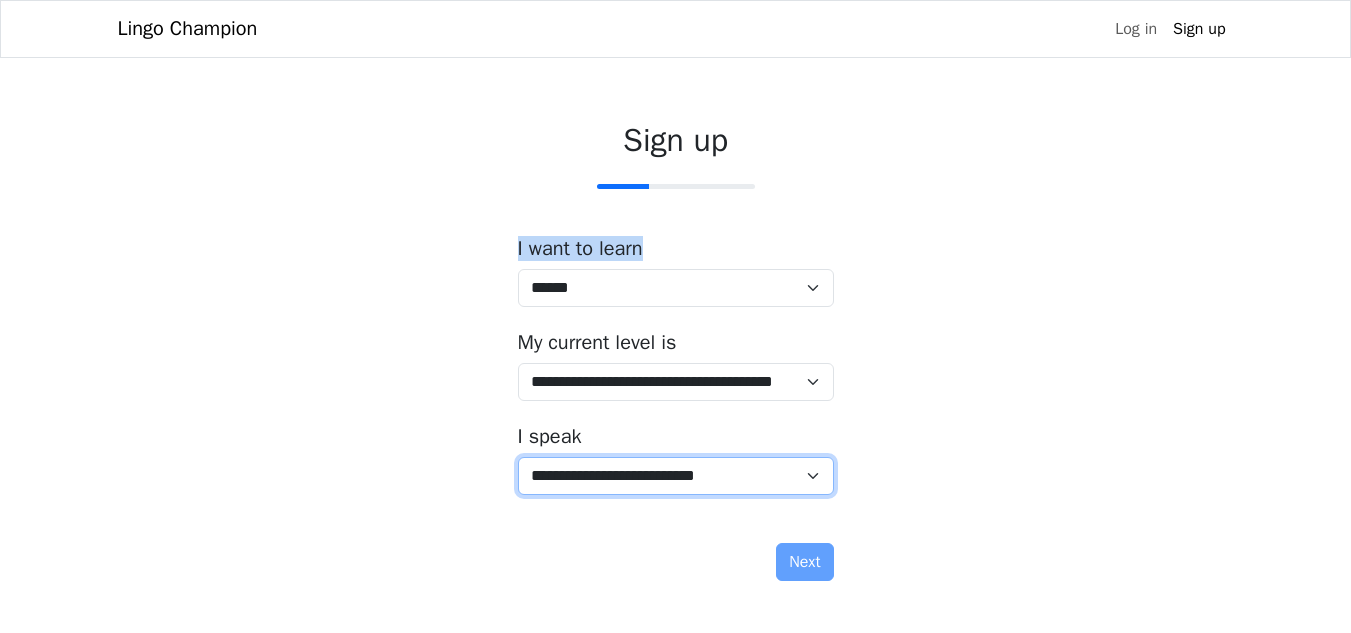 click on "**********" at bounding box center (676, 476) 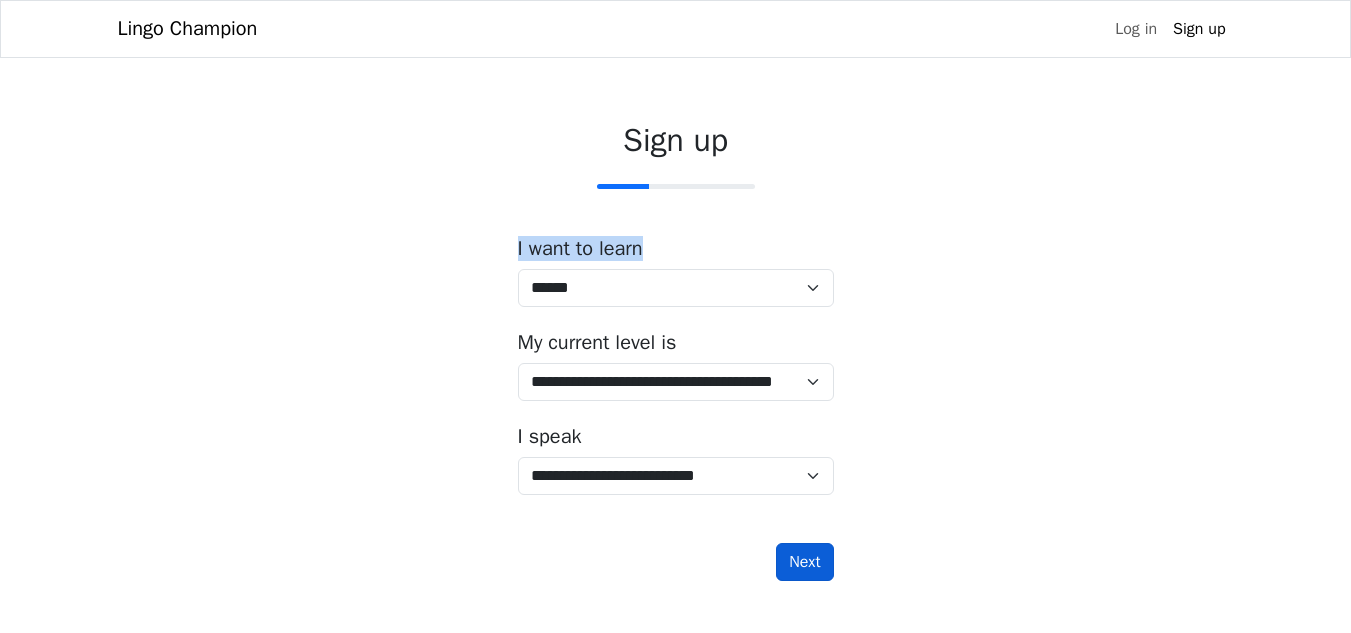 click on "Next" at bounding box center [804, 562] 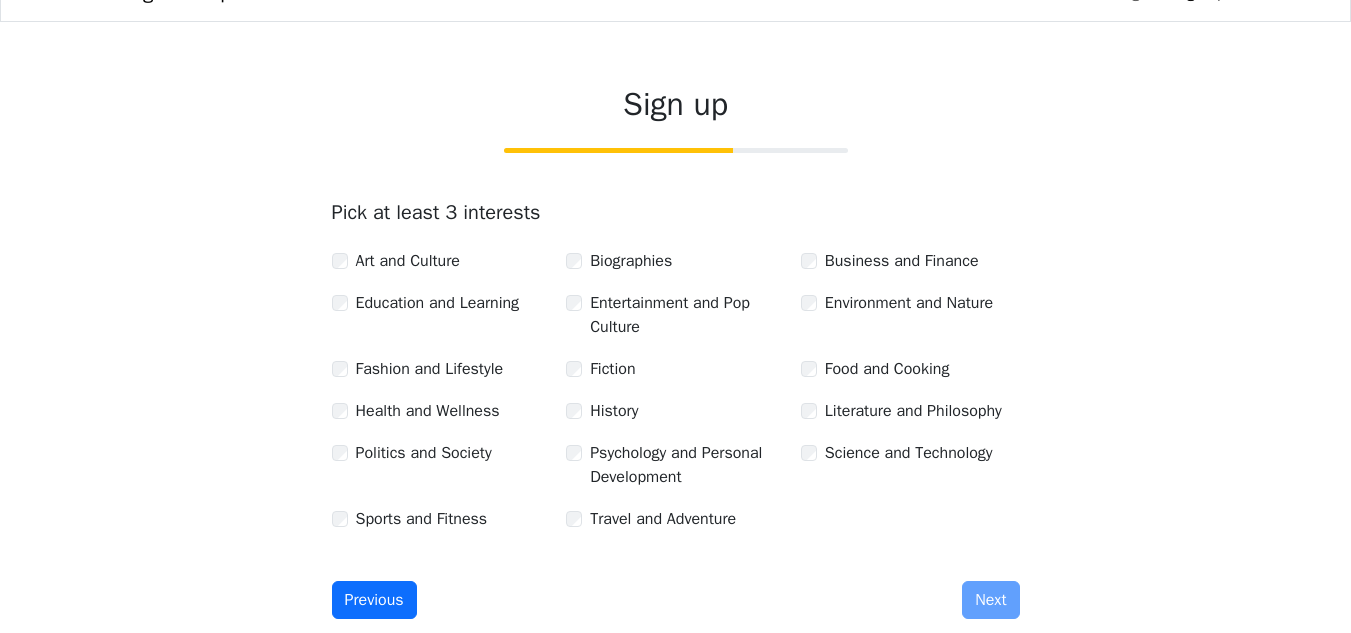 scroll, scrollTop: 35, scrollLeft: 0, axis: vertical 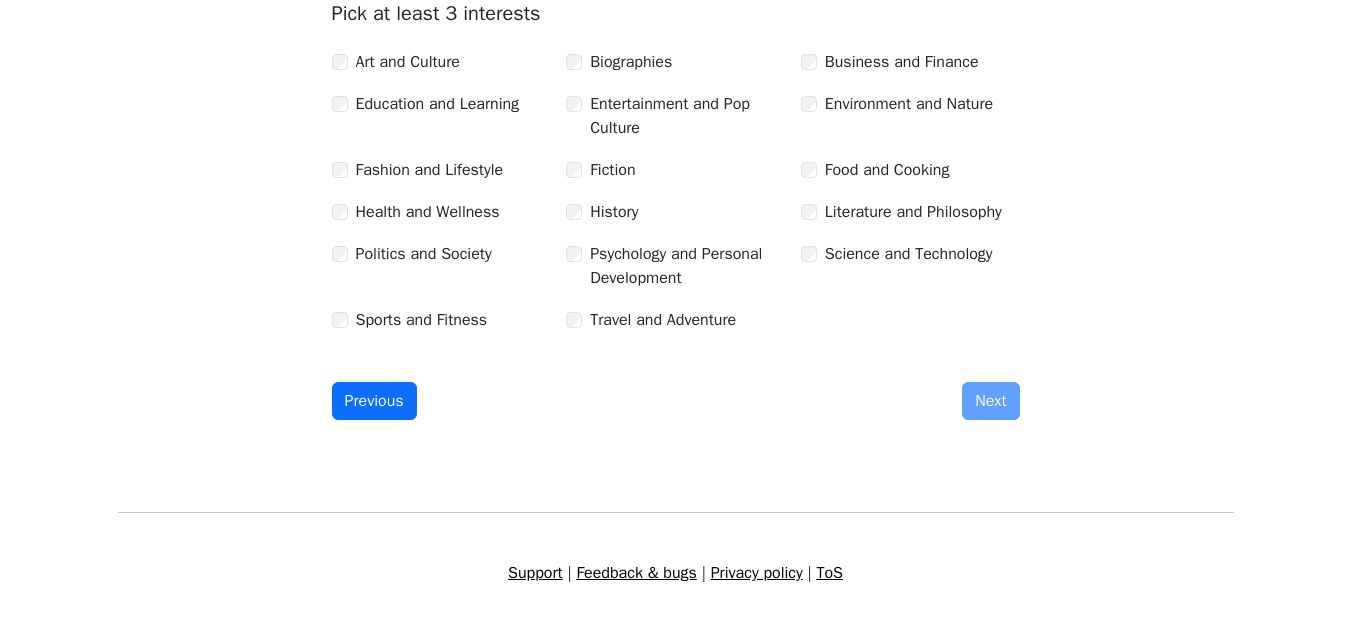 click on "Travel and Adventure" at bounding box center (675, 320) 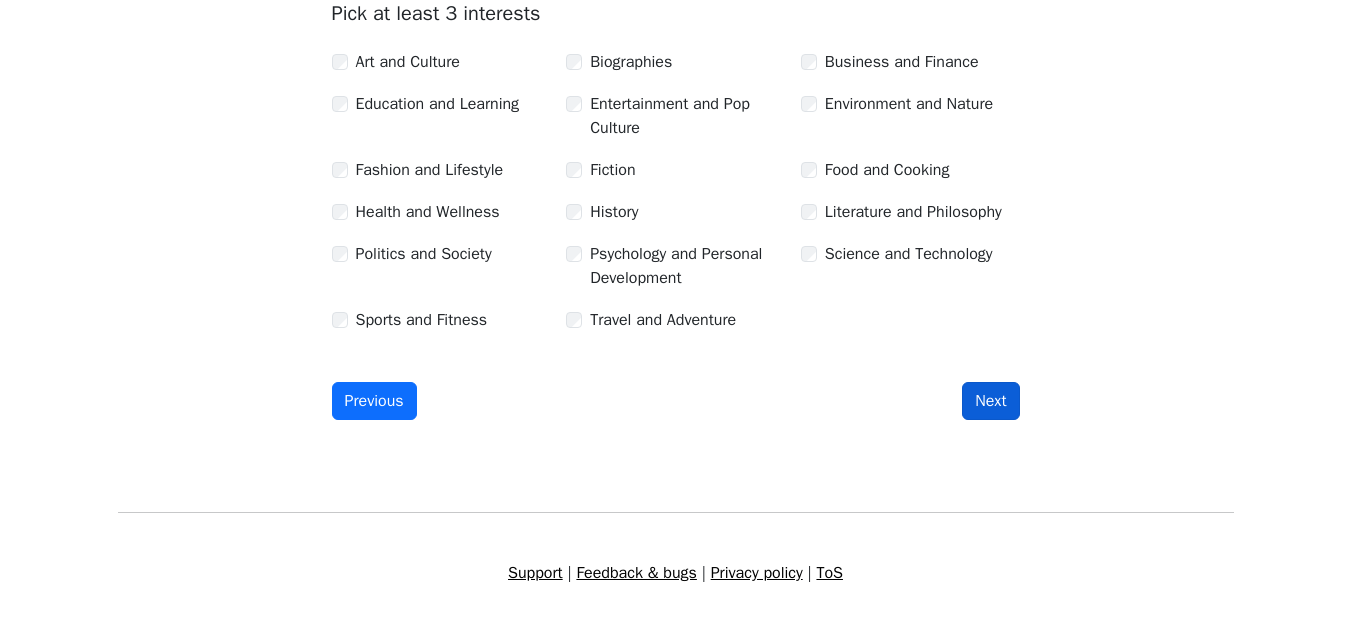 click on "Next" at bounding box center [990, 401] 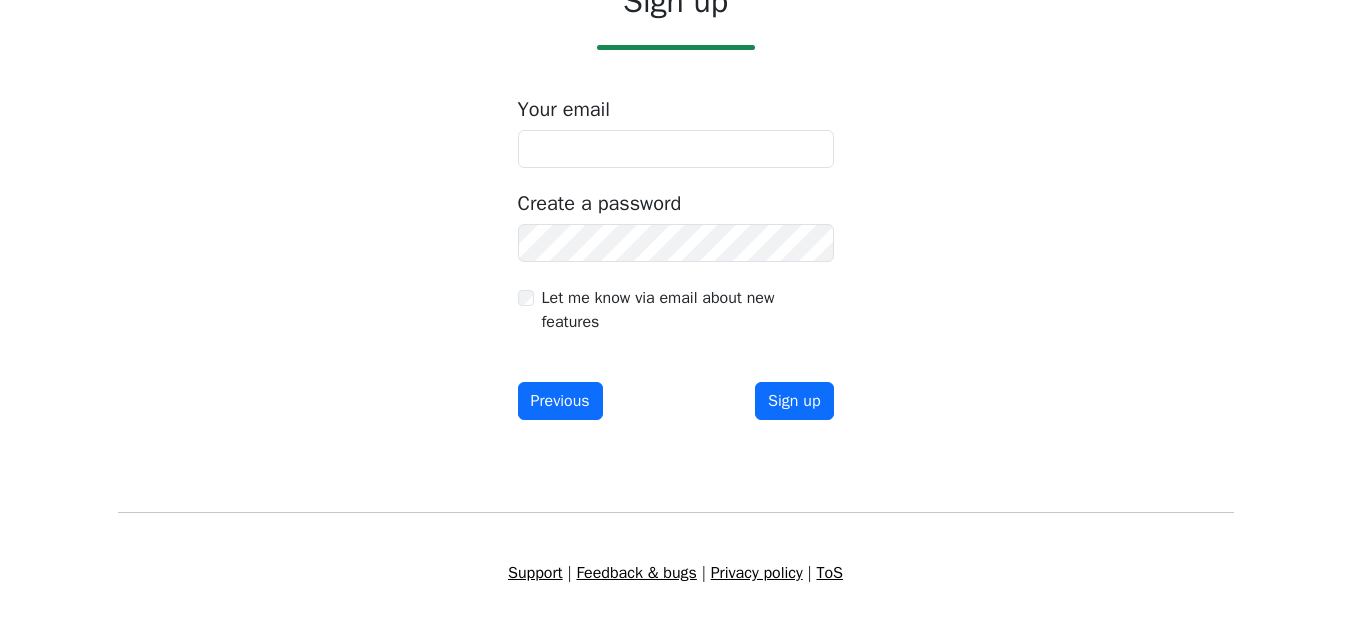scroll, scrollTop: 41, scrollLeft: 0, axis: vertical 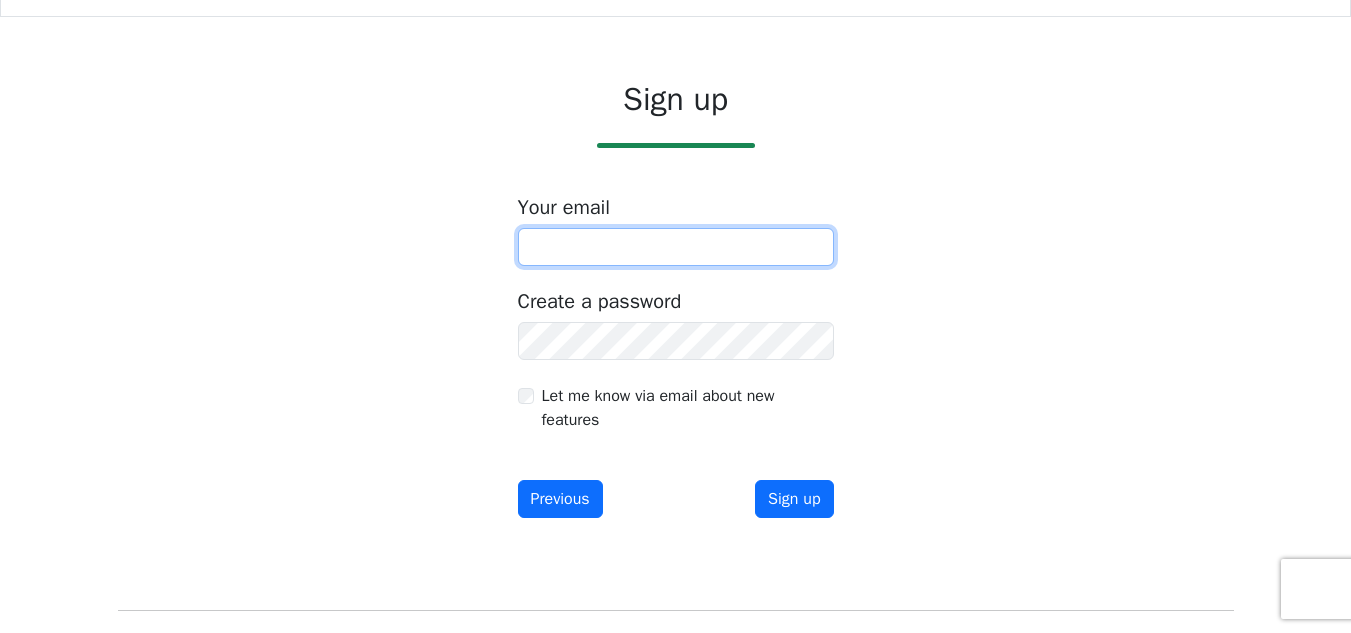 click at bounding box center [676, 247] 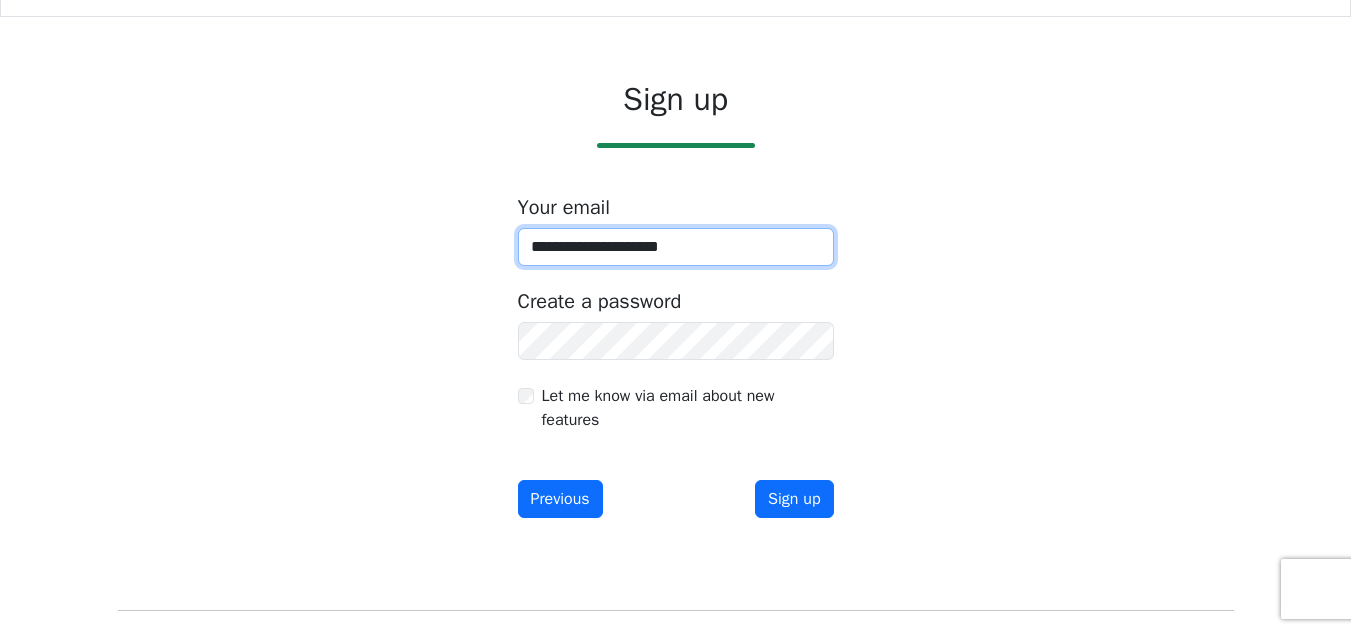 type on "**********" 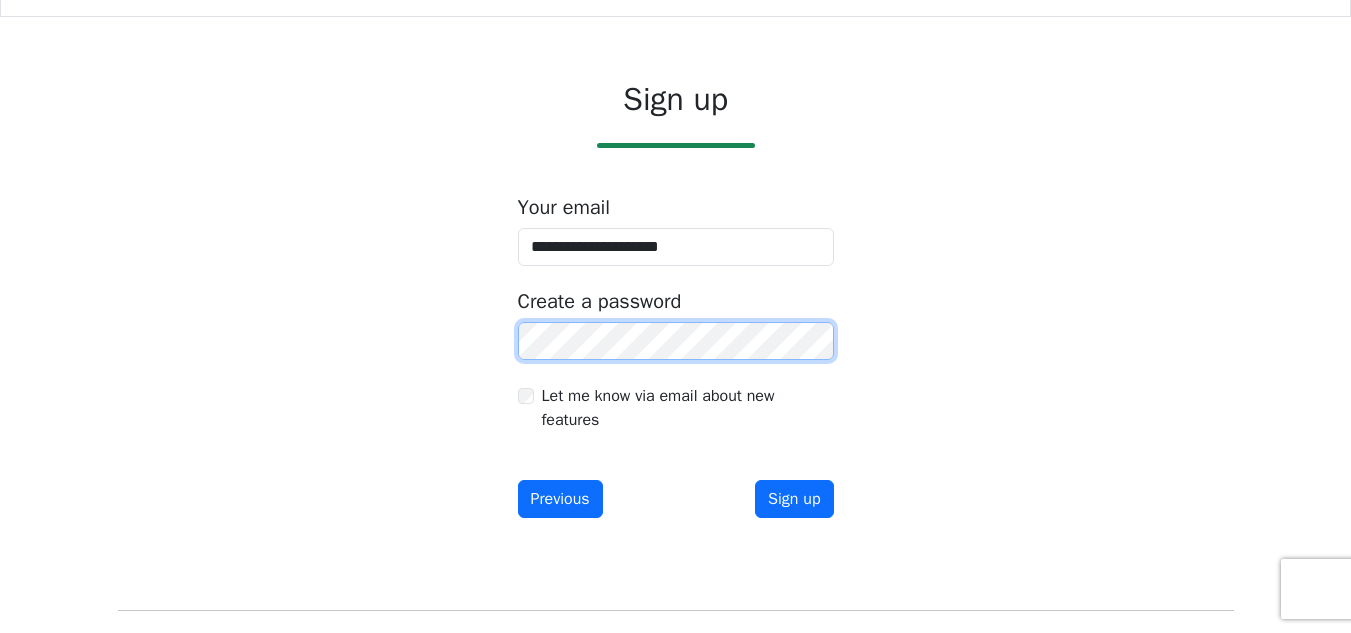 click on "Sign up" at bounding box center [794, 499] 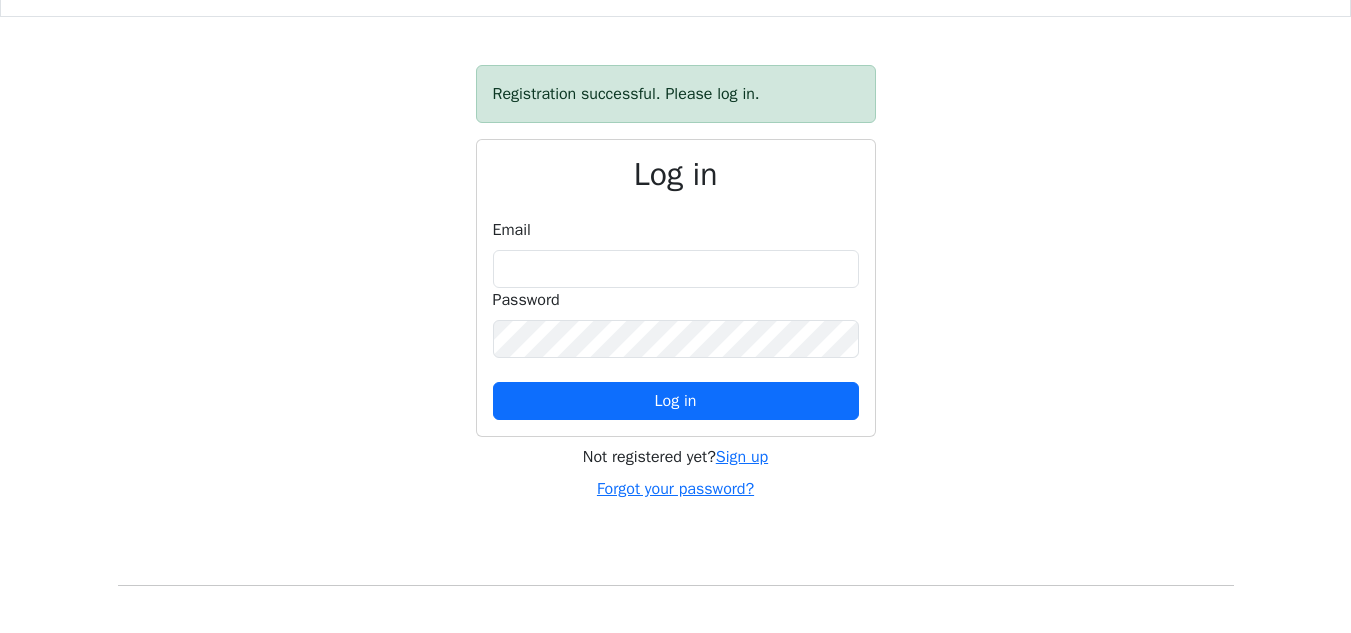 scroll, scrollTop: 0, scrollLeft: 0, axis: both 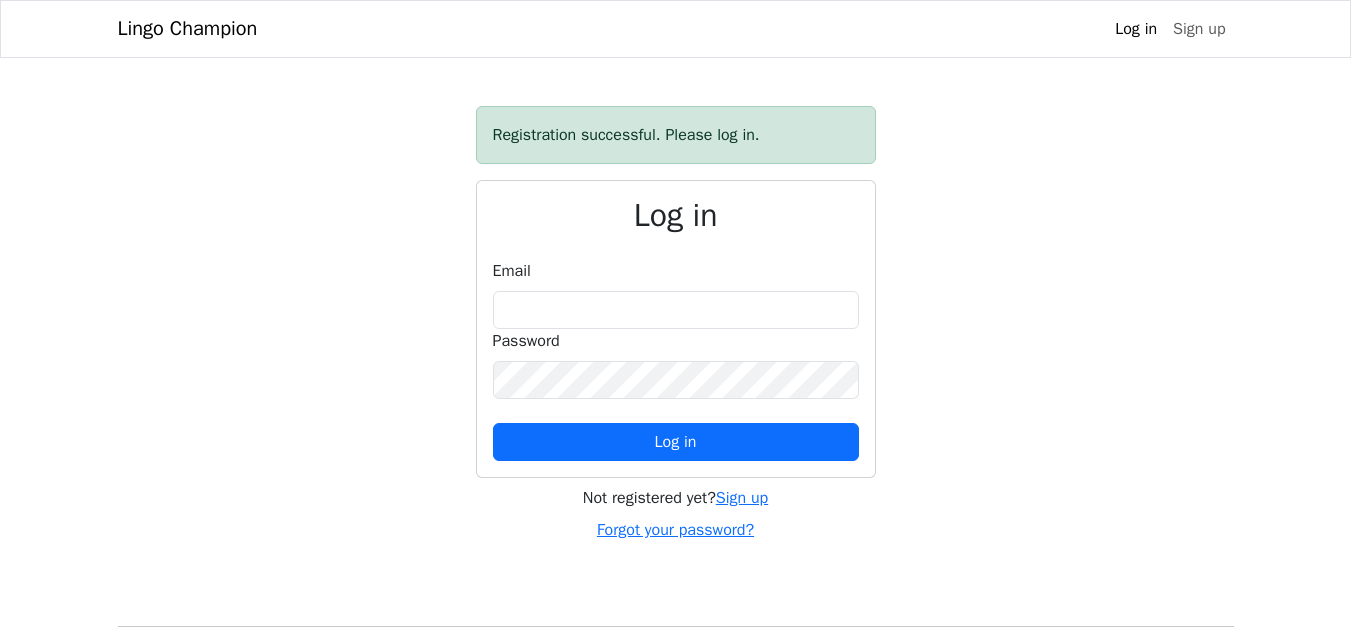 click on "Email" at bounding box center [676, 294] 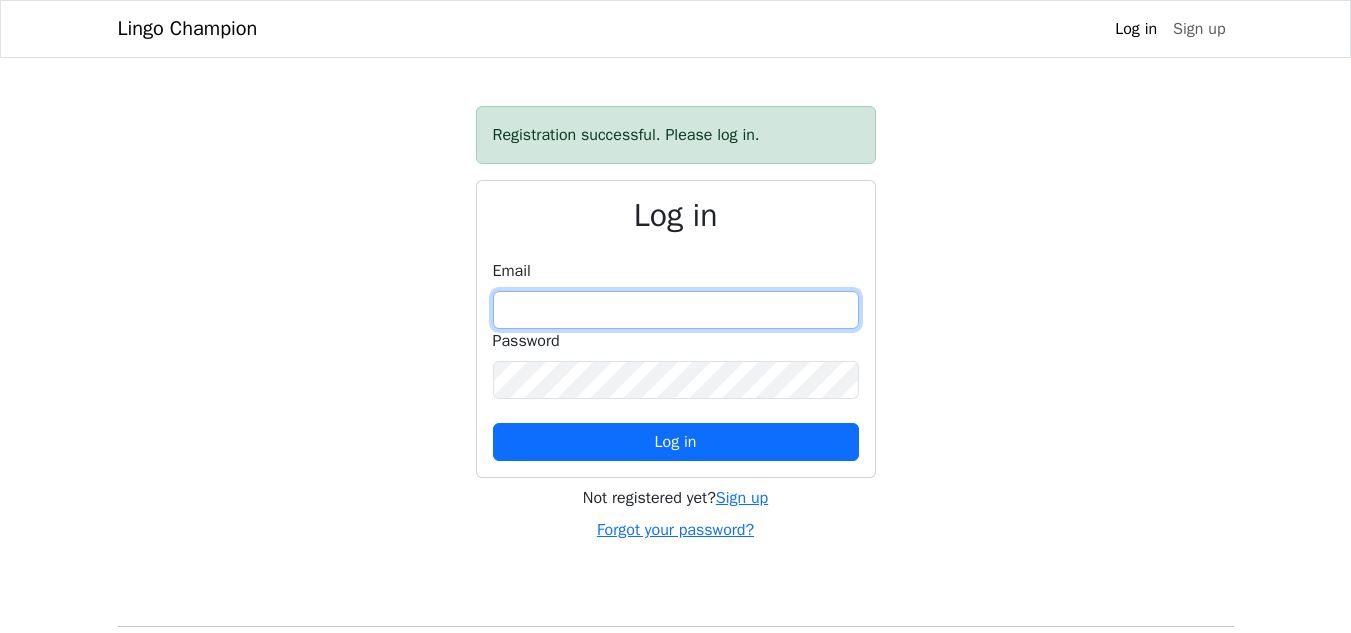 click at bounding box center (676, 310) 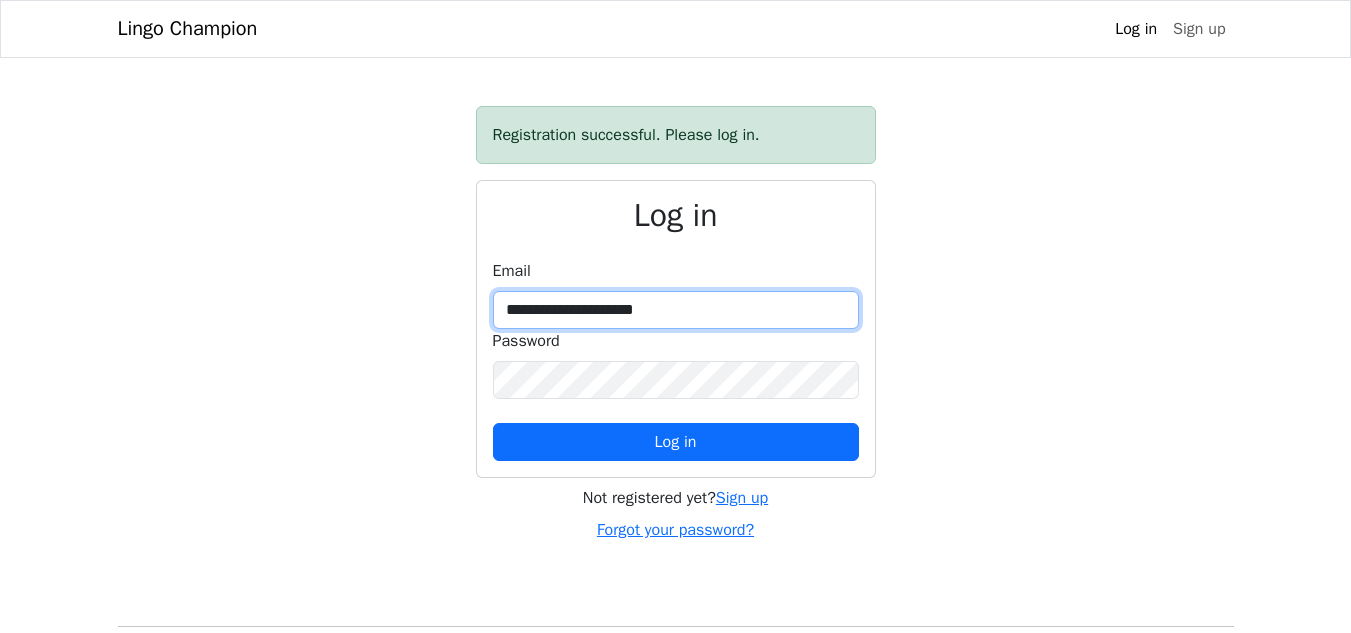type on "**********" 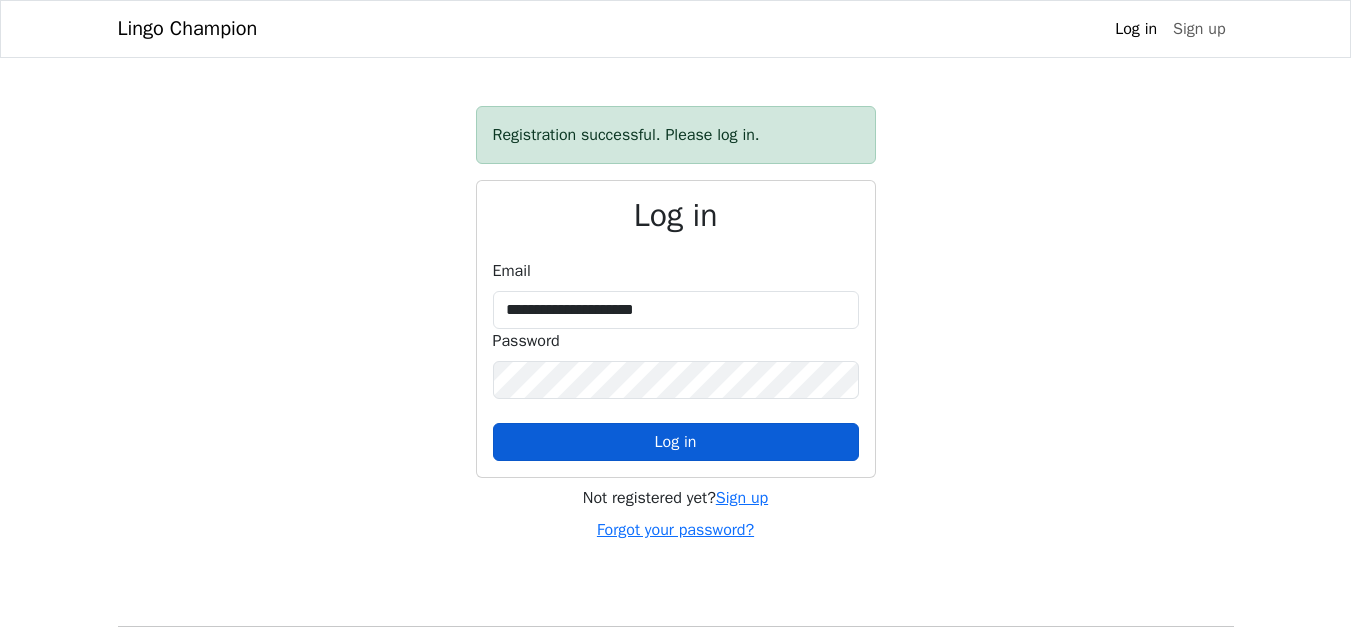 click on "Log in" at bounding box center [676, 442] 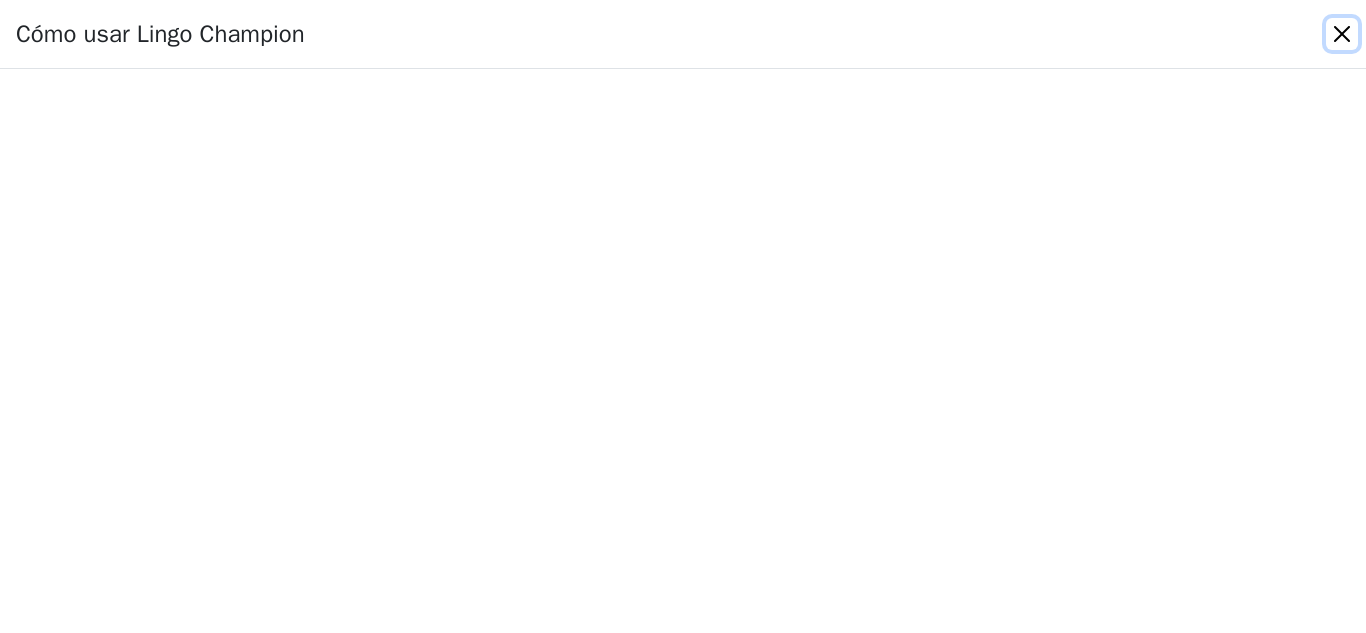 click at bounding box center [1342, 34] 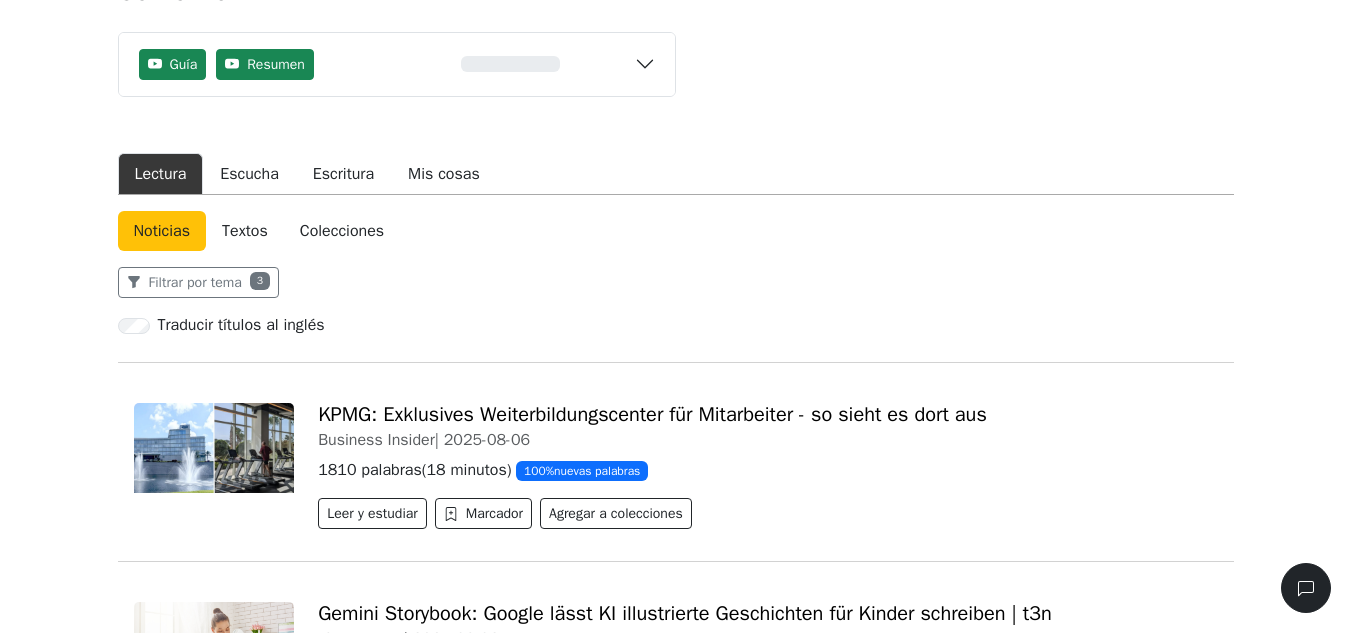 scroll, scrollTop: 0, scrollLeft: 0, axis: both 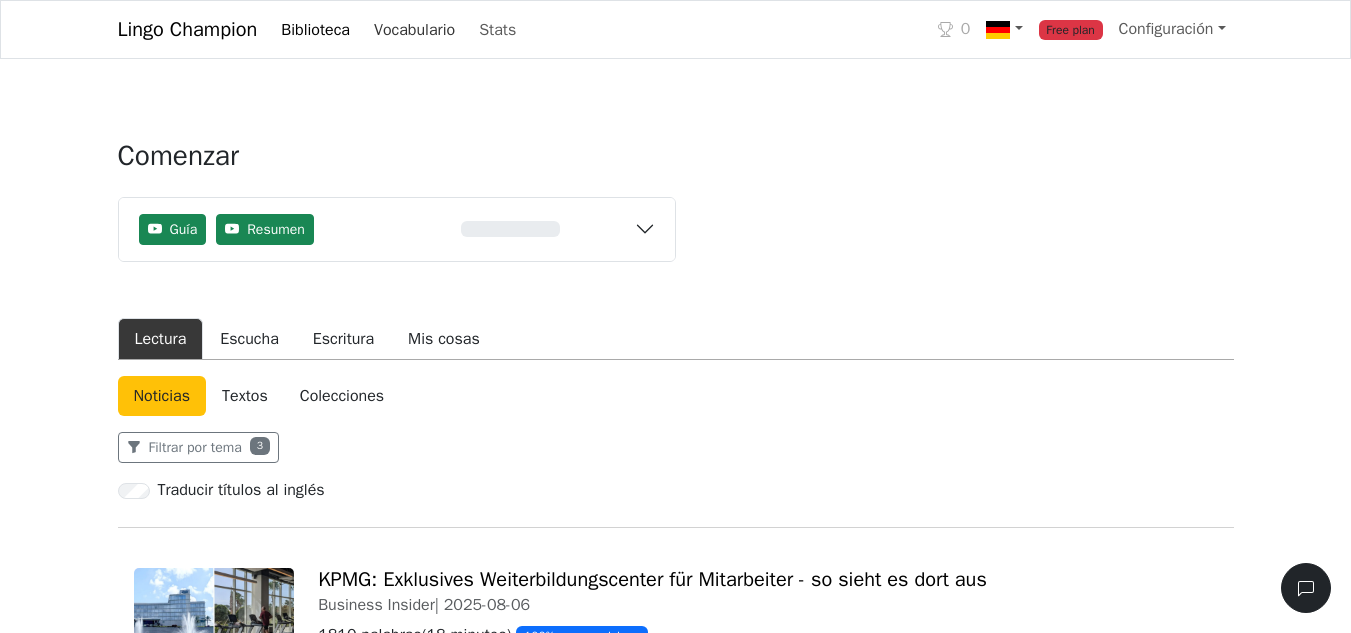 click on "Vocabulario" at bounding box center (414, 30) 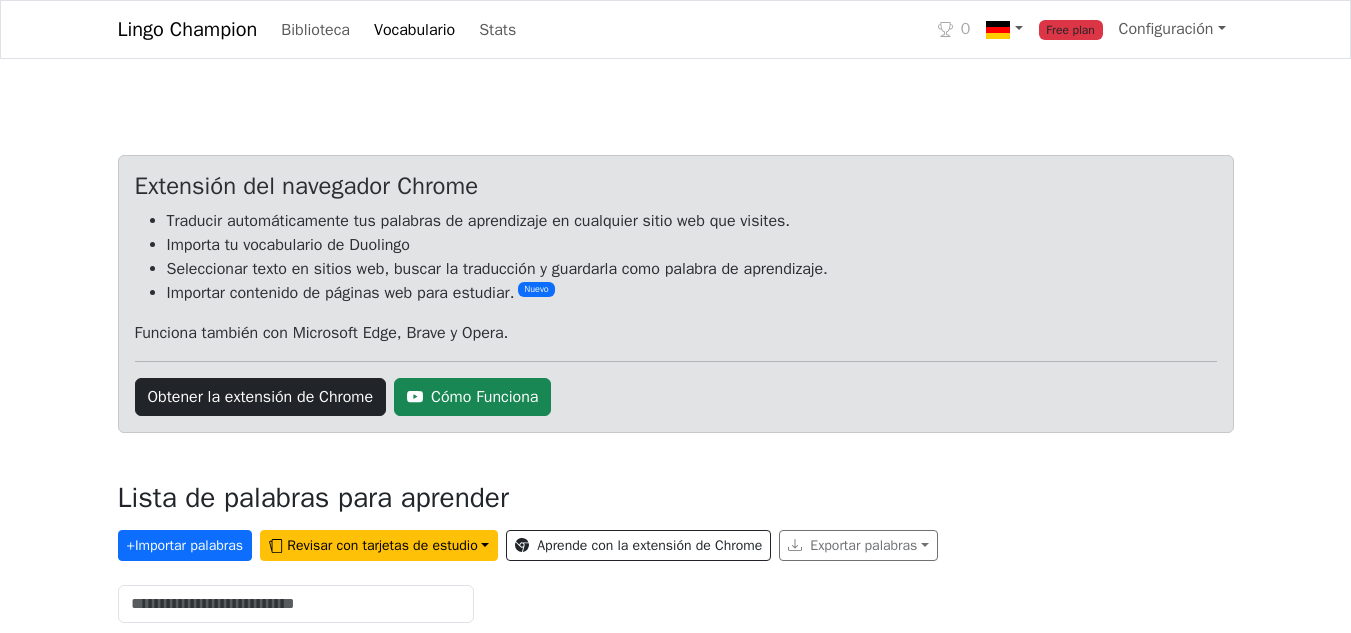 scroll, scrollTop: 73, scrollLeft: 0, axis: vertical 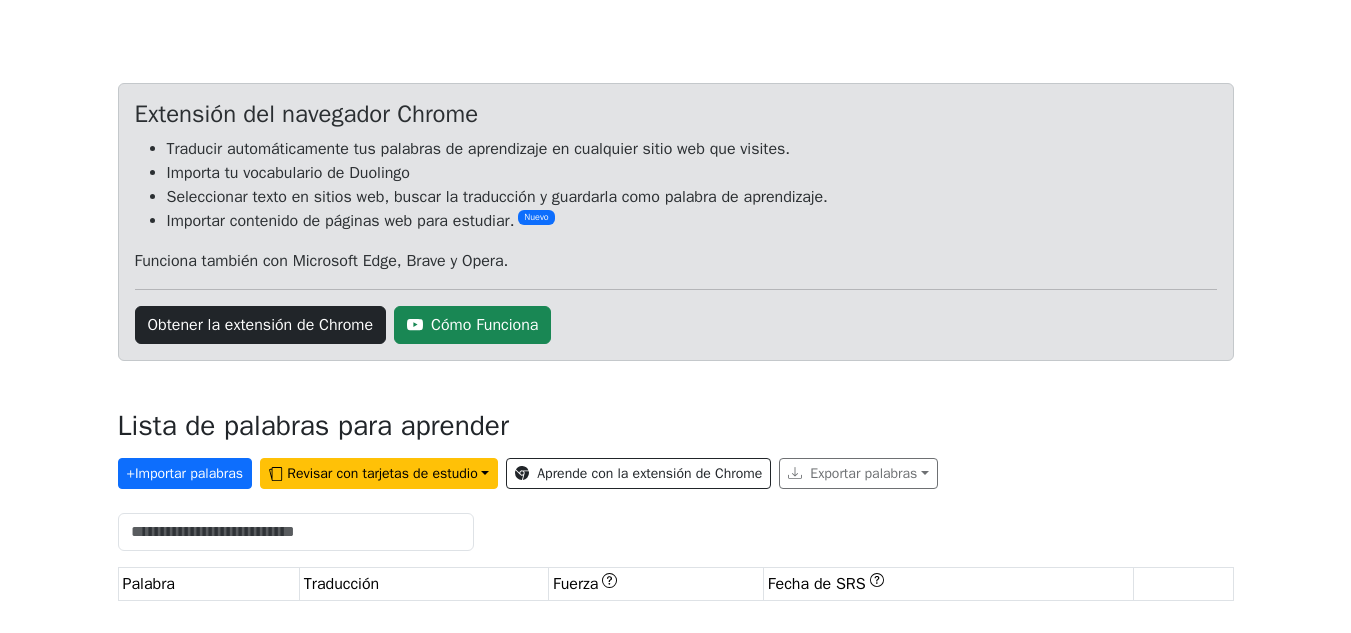 click on "+  Importar palabras" at bounding box center (189, 469) 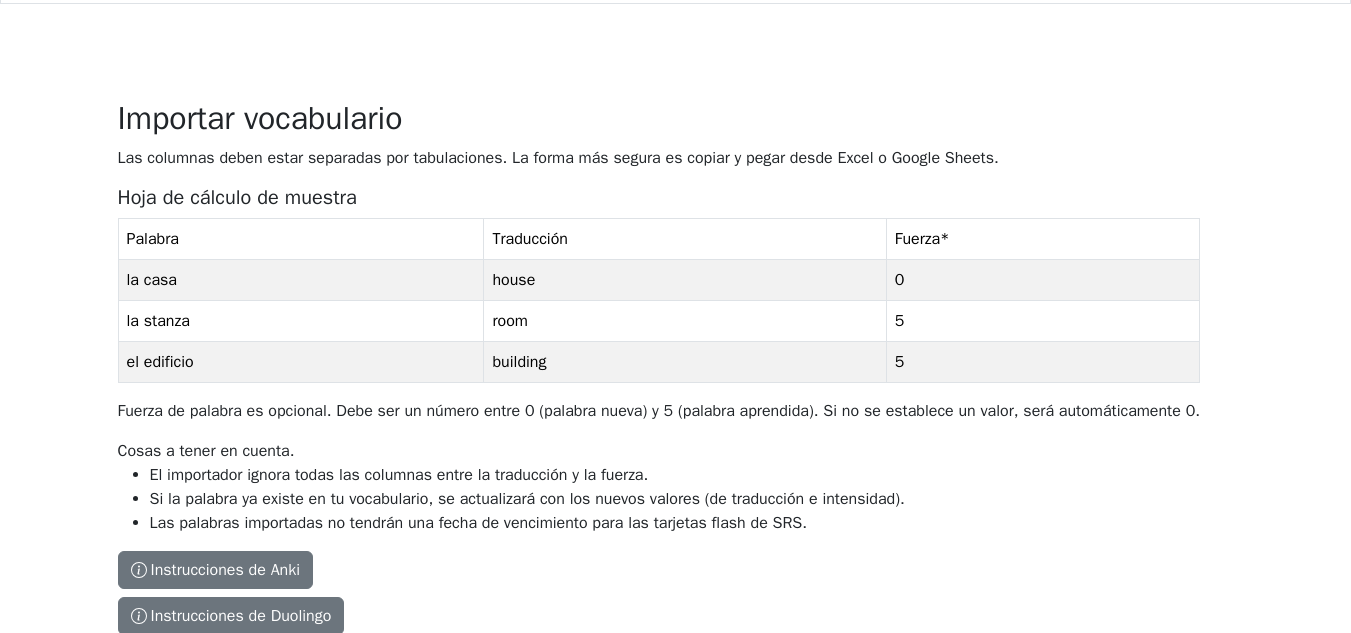 scroll, scrollTop: 100, scrollLeft: 0, axis: vertical 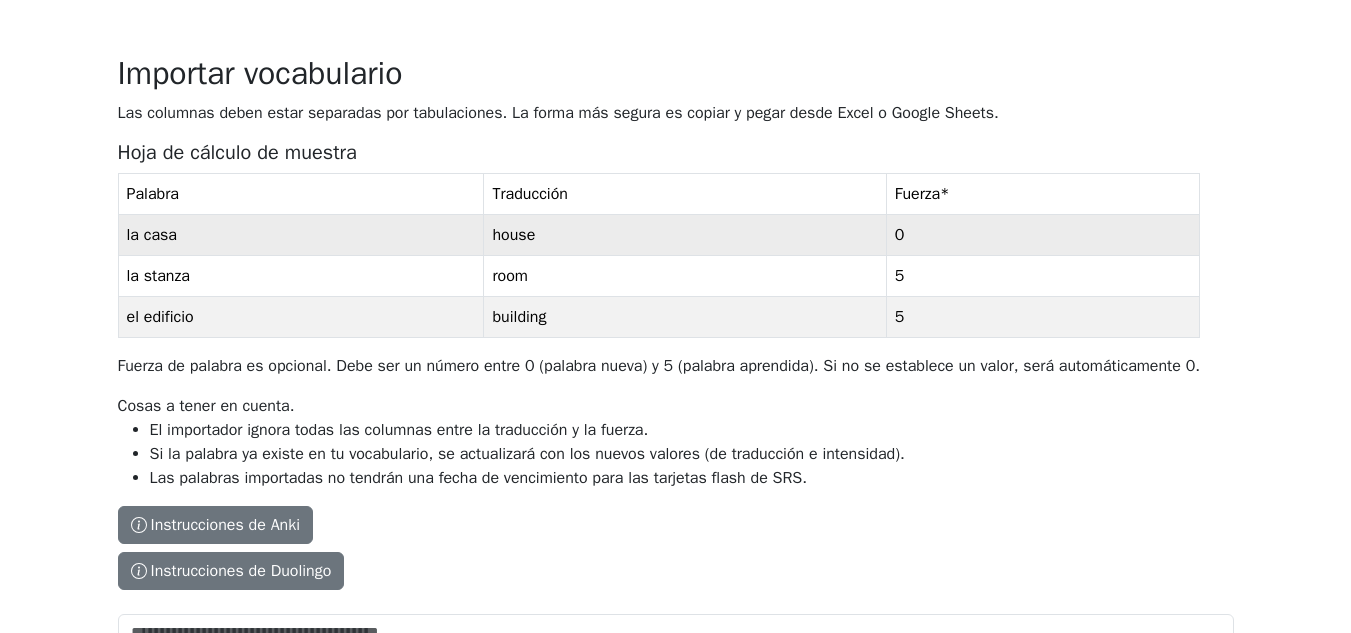 click on "0" at bounding box center [1042, 235] 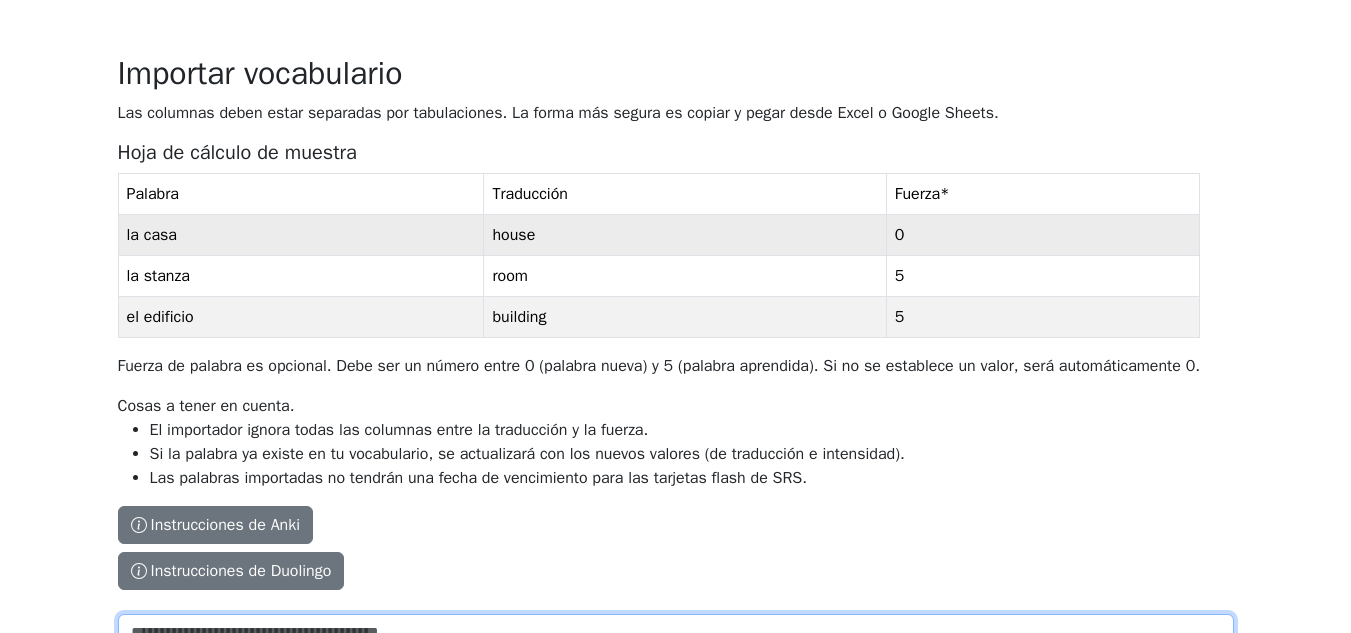 click on "Las columnas deben estar separadas por tabulaciones.   La forma más segura es copiar y pegar desde Excel o Google Sheets. Hoja de cálculo de muestra Palabra Traducción Fuerza * la casa house 0 la stanza room 5 el edificio building 5 Fuerza de palabra es opcional. Debe ser un número entre 0 (palabra nueva) y 5 (palabra aprendida). Si no se establece un valor, será automáticamente 0. Cosas a tener en cuenta. El importador ignora todas las columnas entre la traducción y la fuerza. Si la palabra ya existe en tu vocabulario, se actualizará con los nuevos valores (de traducción e intensidad). Las palabras importadas no tendrán una fecha de vencimiento para las tarjetas flash de SRS.   Instrucciones de Anki Instrucciones de Anki   Instrucciones de Duolingo Instrucciones de Duolingo Instala la extensión del navegador  Lingo Champion . Luego, ve a la página de  palabras de Duolingo Duolingo -  Cómo Funciona" at bounding box center [676, 705] 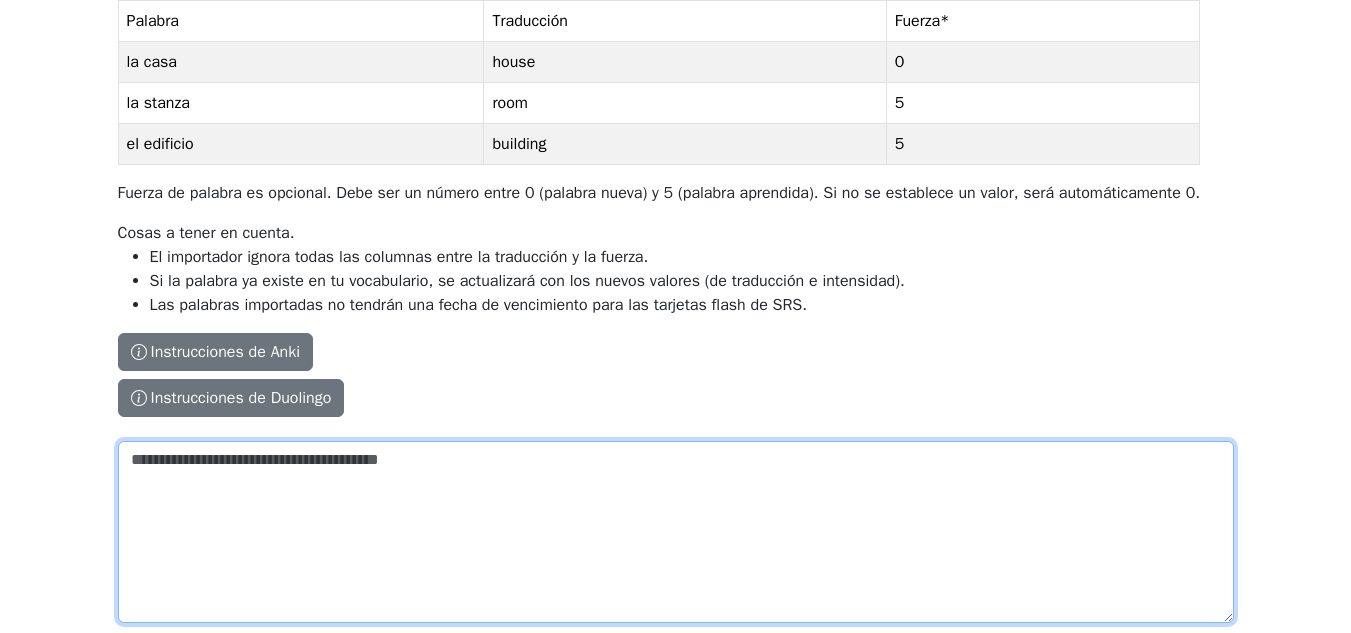 scroll, scrollTop: 312, scrollLeft: 0, axis: vertical 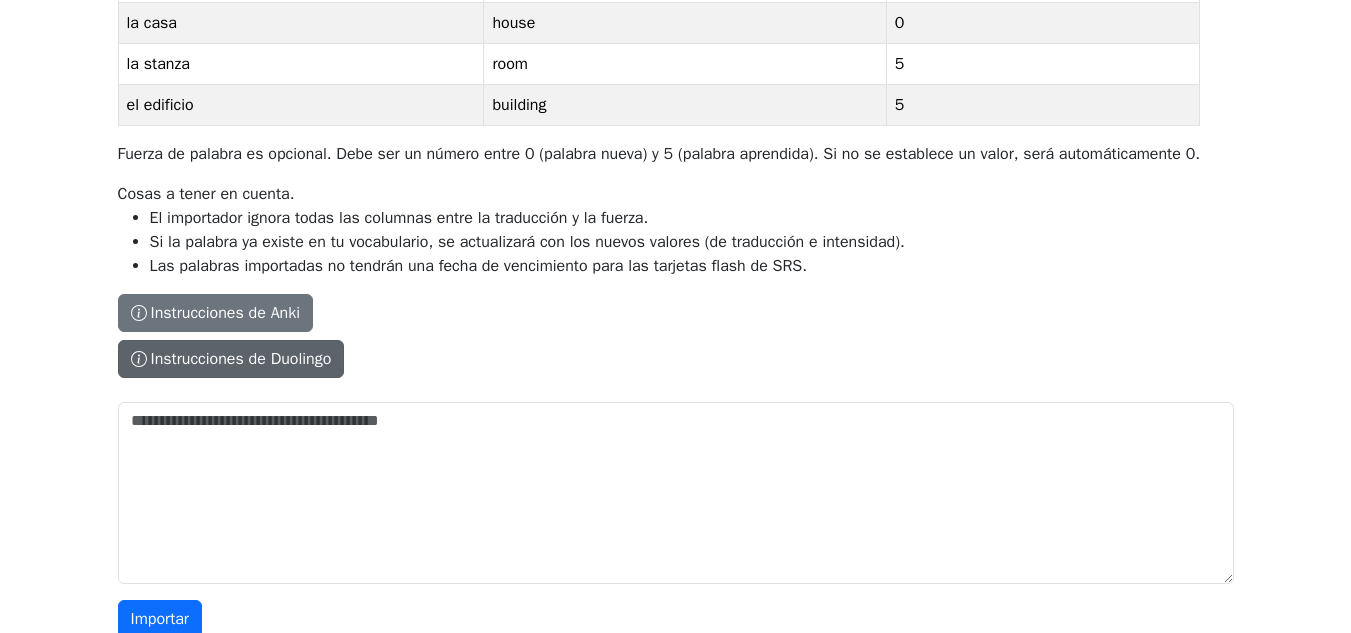 click on "Instrucciones de Duolingo" at bounding box center (231, 359) 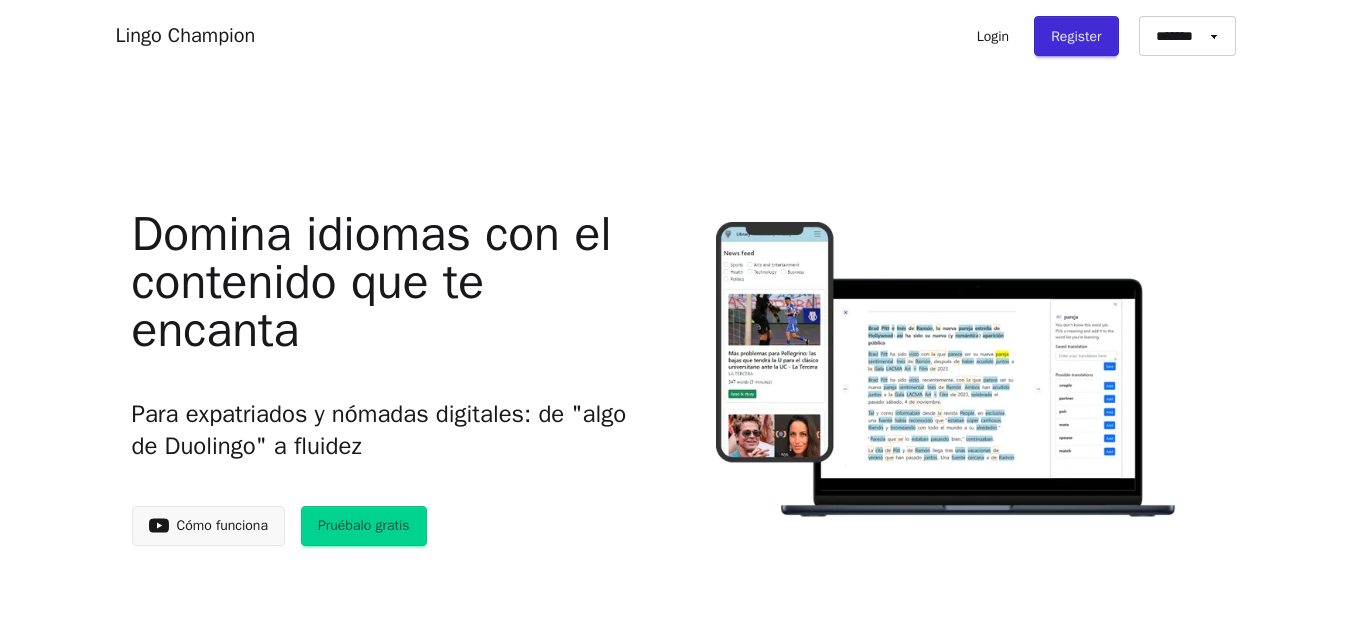 scroll, scrollTop: 0, scrollLeft: 0, axis: both 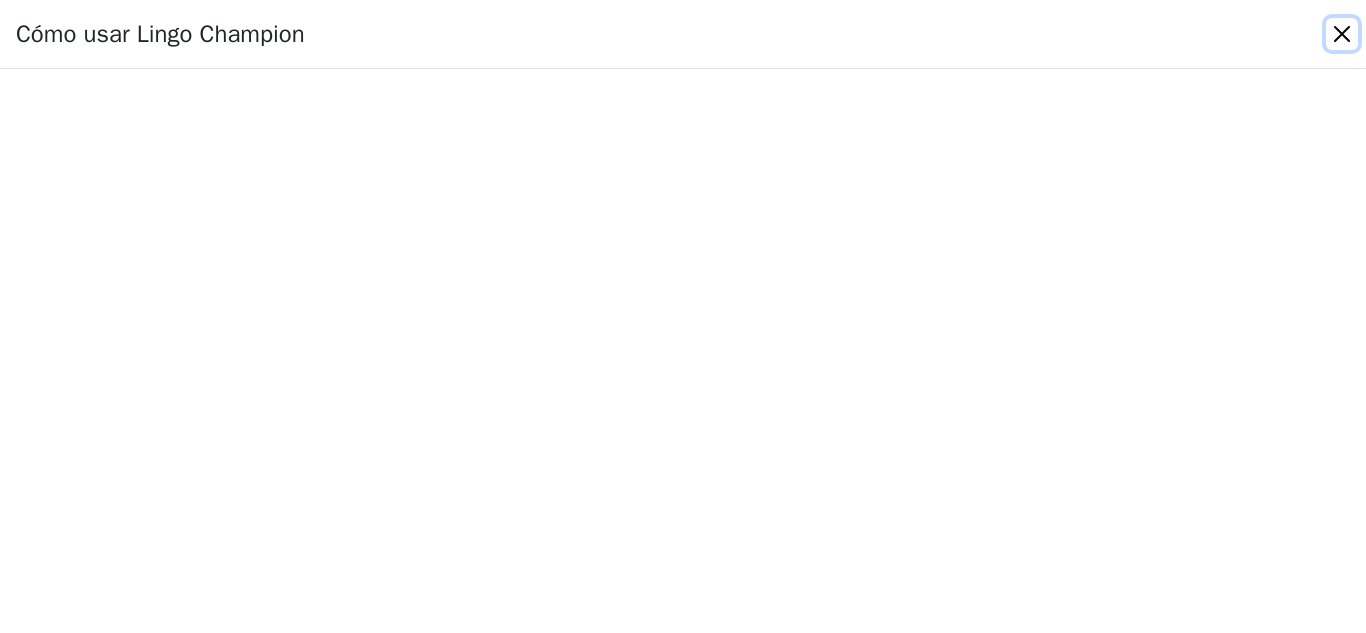 click at bounding box center (1342, 34) 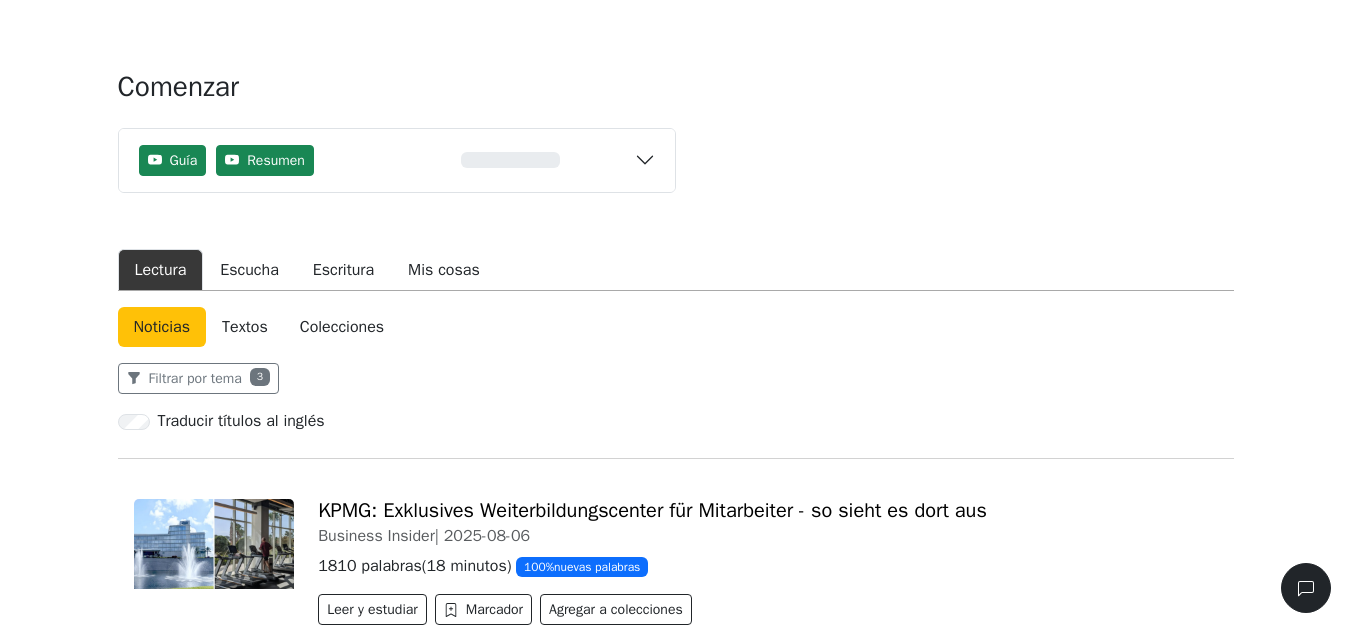 scroll, scrollTop: 100, scrollLeft: 0, axis: vertical 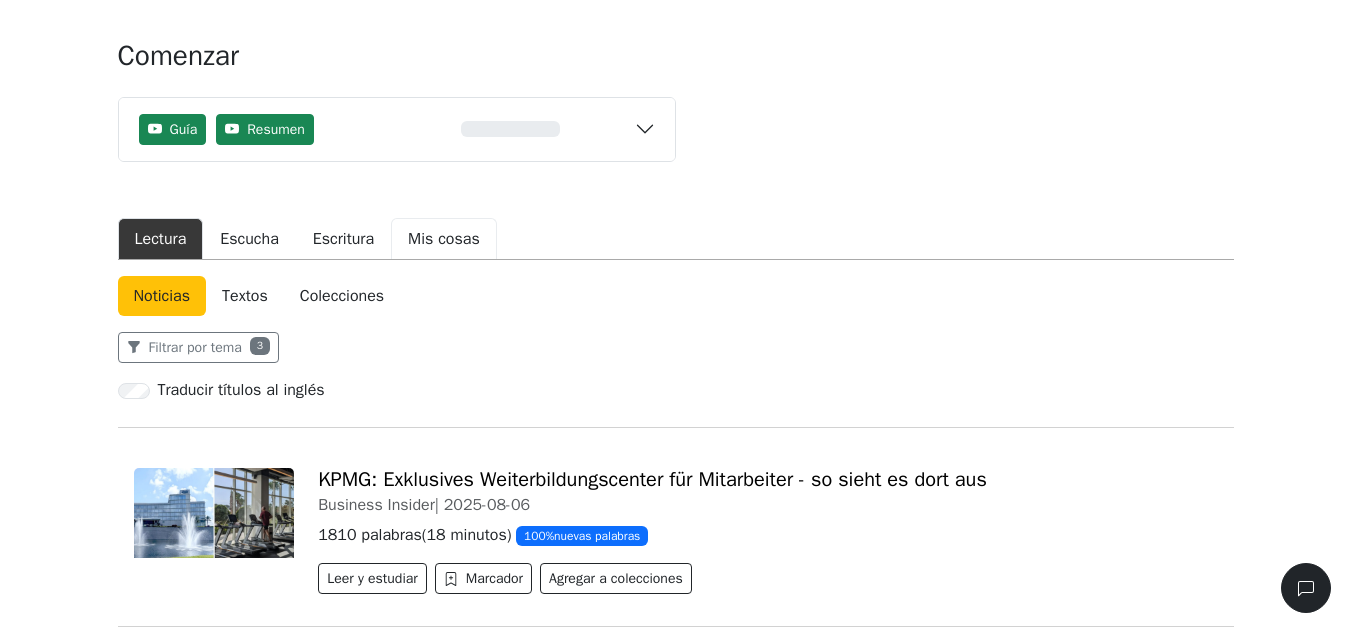 click on "Mis cosas" at bounding box center (444, 239) 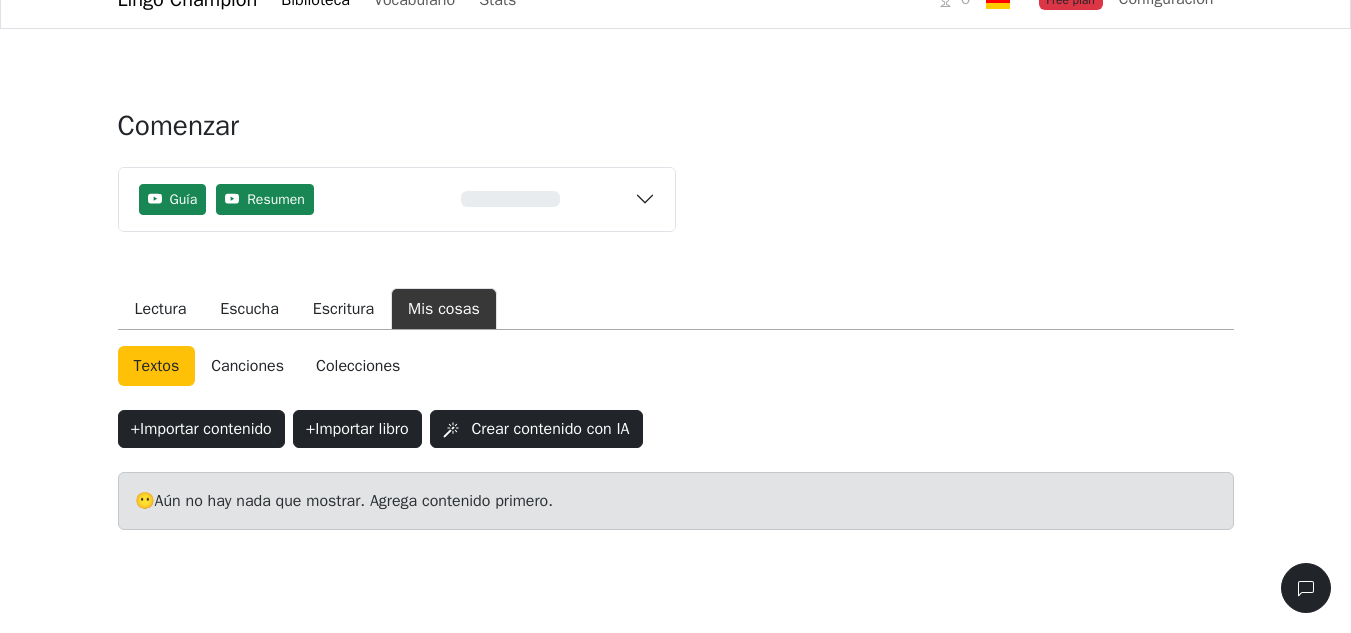 scroll, scrollTop: 0, scrollLeft: 0, axis: both 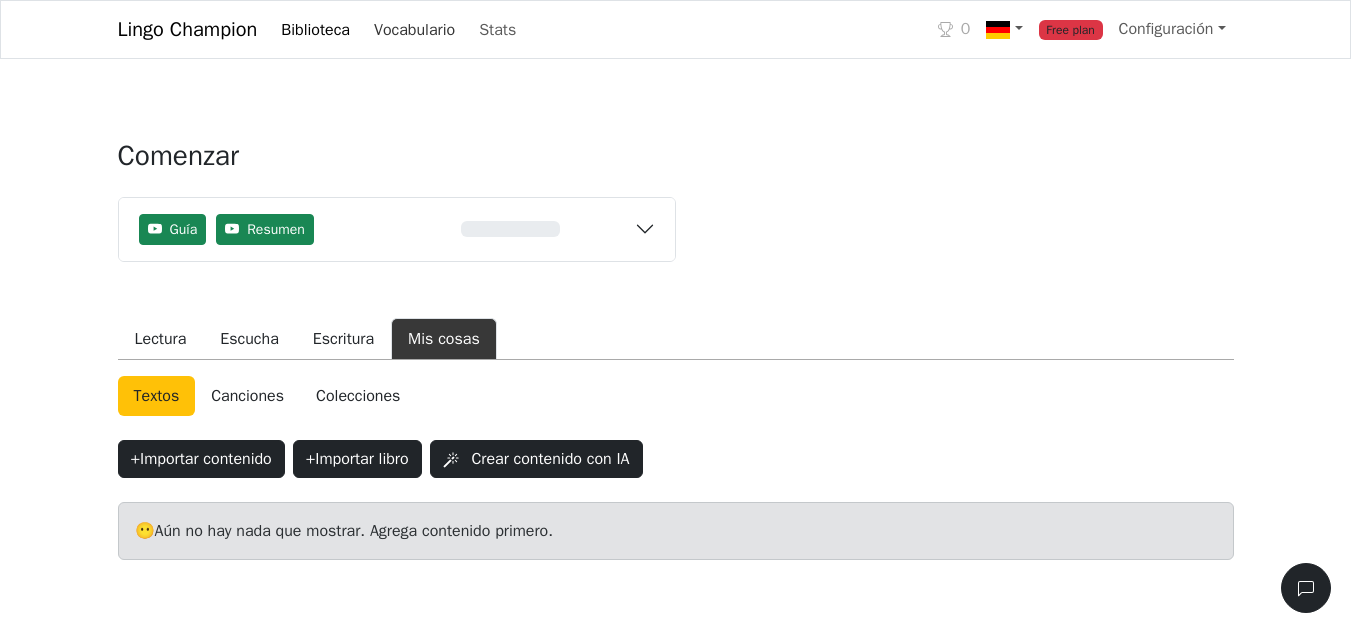 click on "Vocabulario" at bounding box center (414, 30) 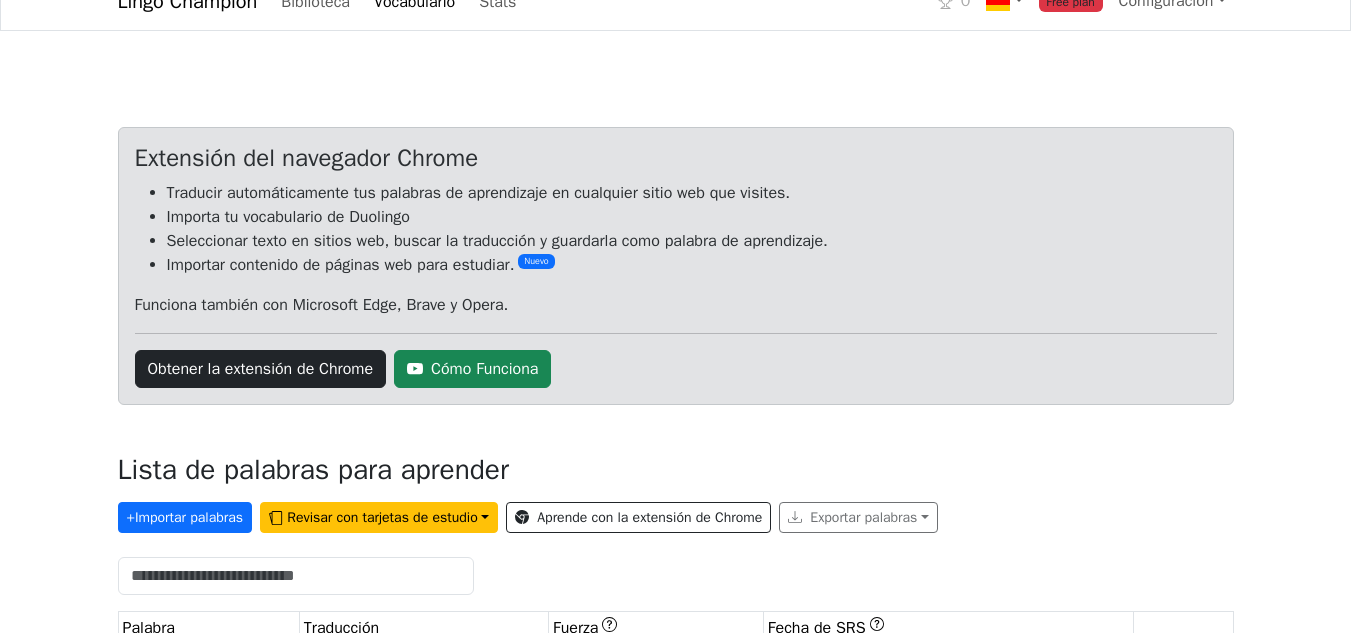 scroll, scrollTop: 73, scrollLeft: 0, axis: vertical 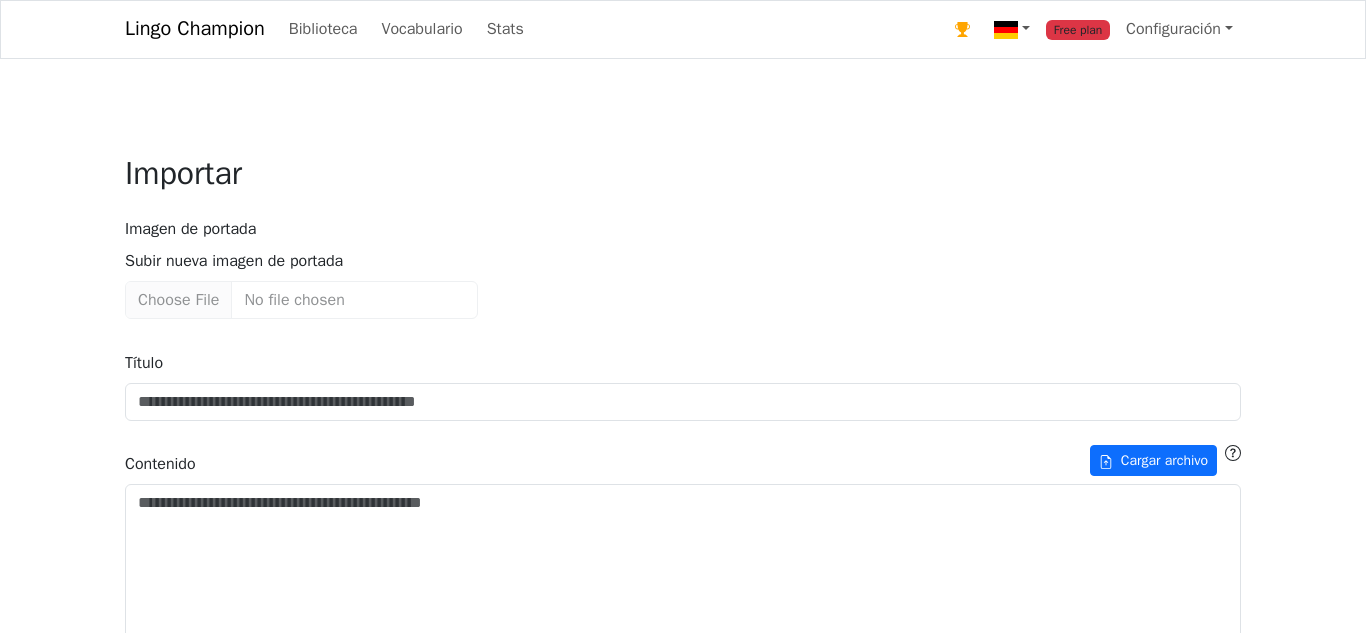type on "**********" 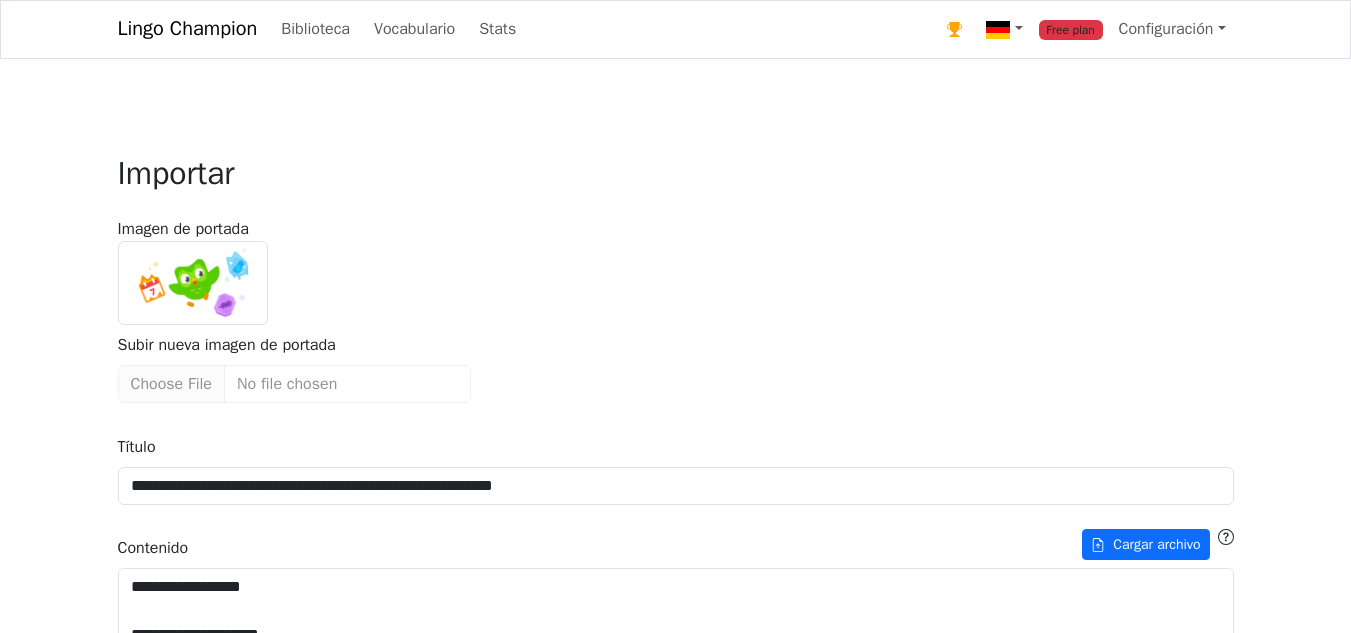 scroll, scrollTop: 0, scrollLeft: 0, axis: both 